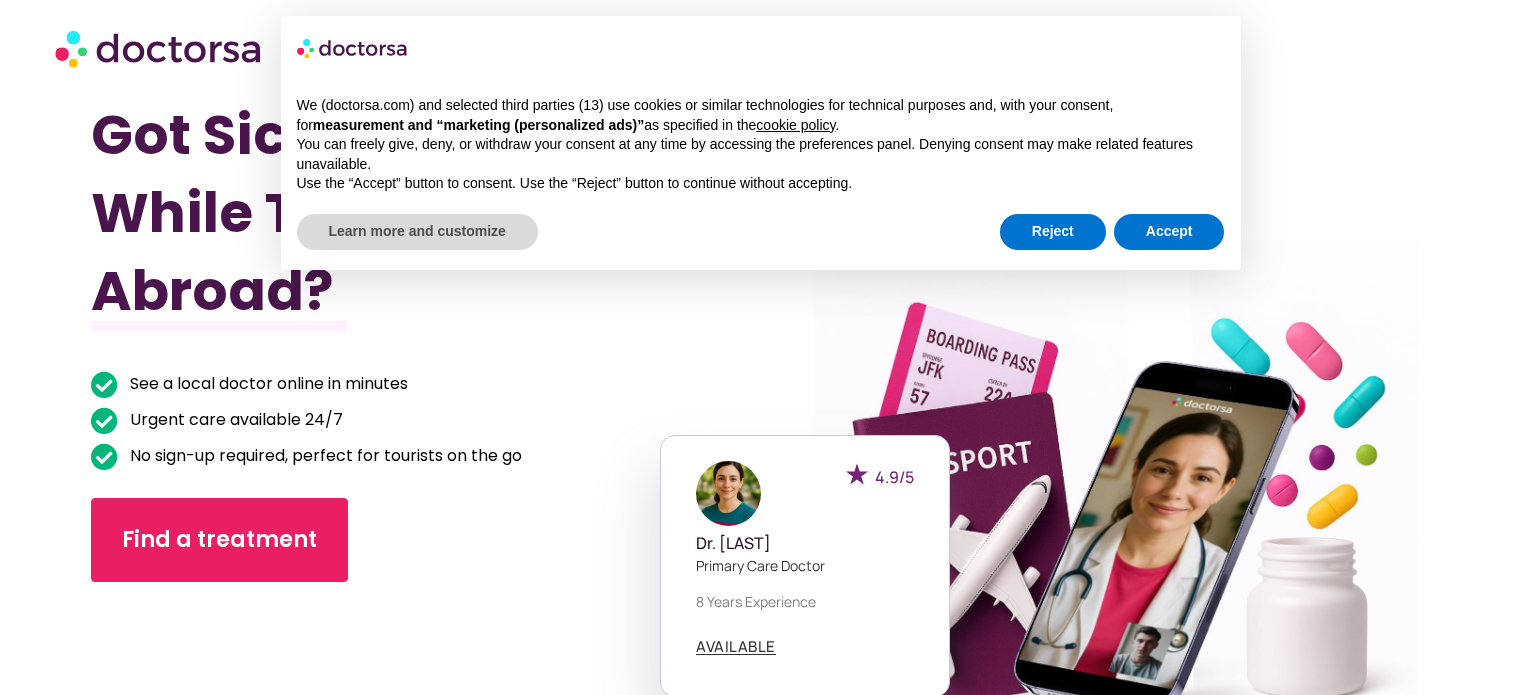 scroll, scrollTop: 0, scrollLeft: 0, axis: both 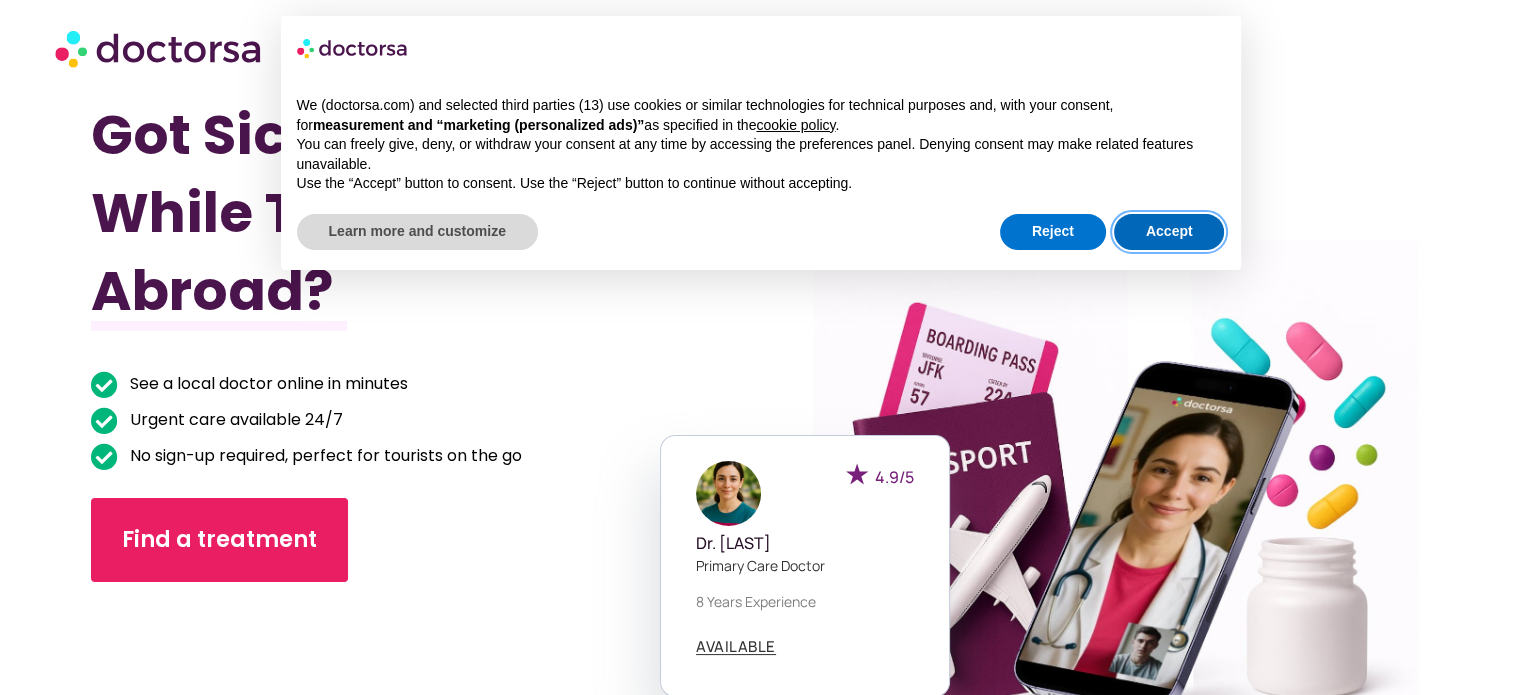 click on "Accept" at bounding box center [1169, 232] 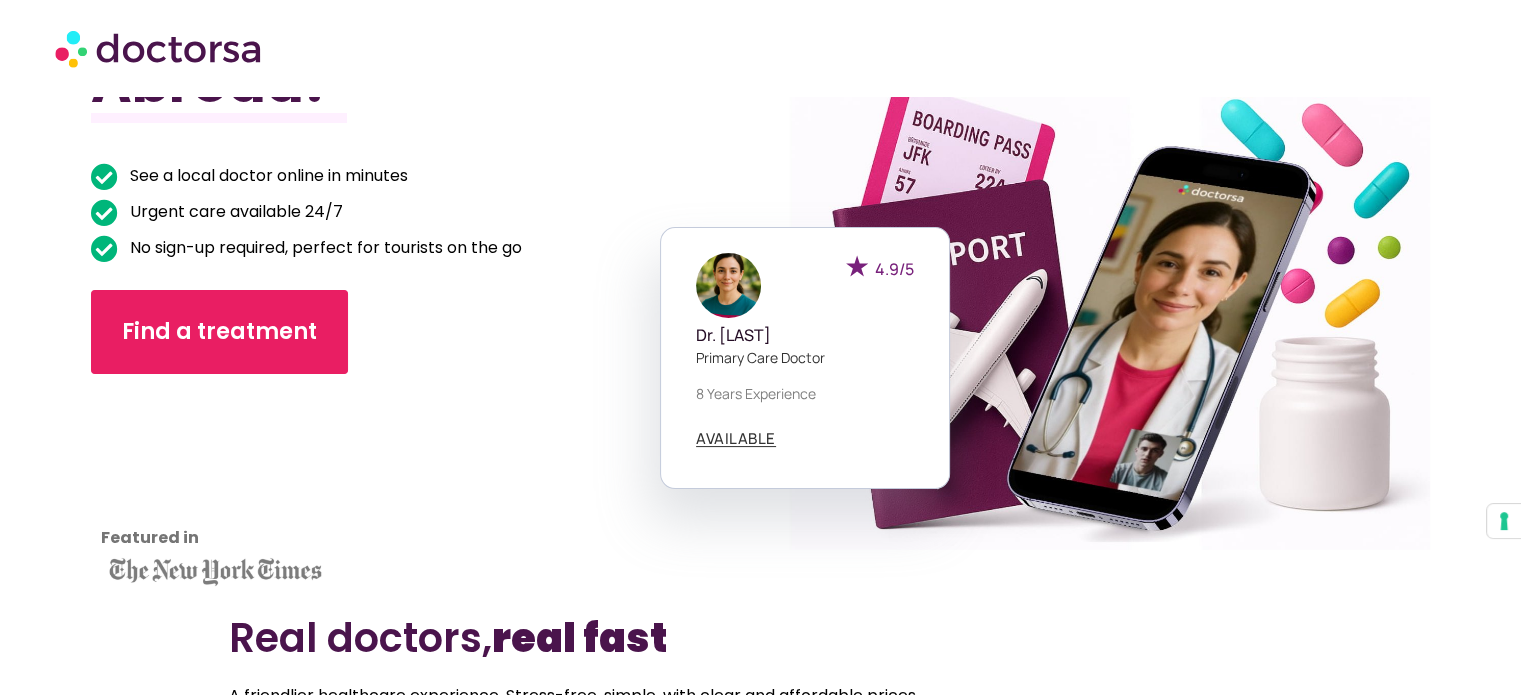 scroll, scrollTop: 210, scrollLeft: 0, axis: vertical 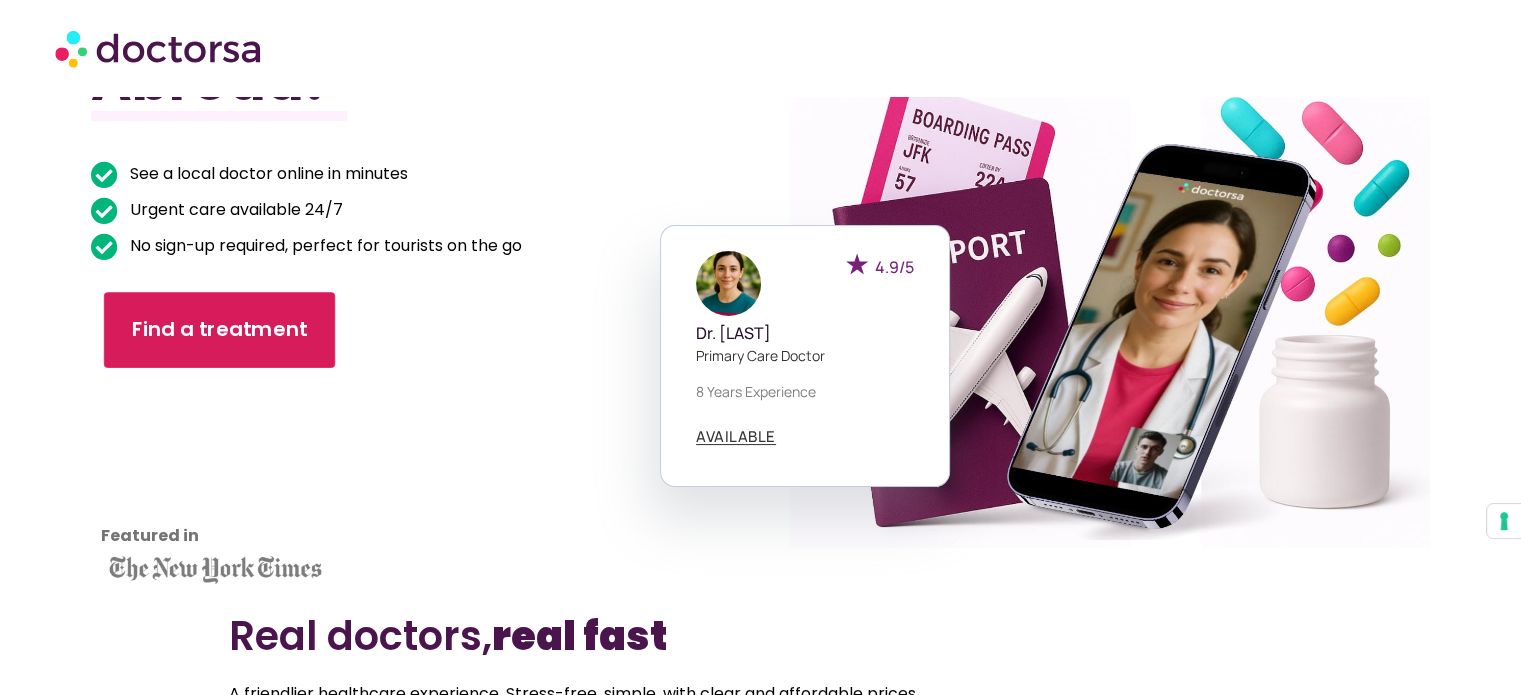 click on "Find a treatment" at bounding box center (220, 330) 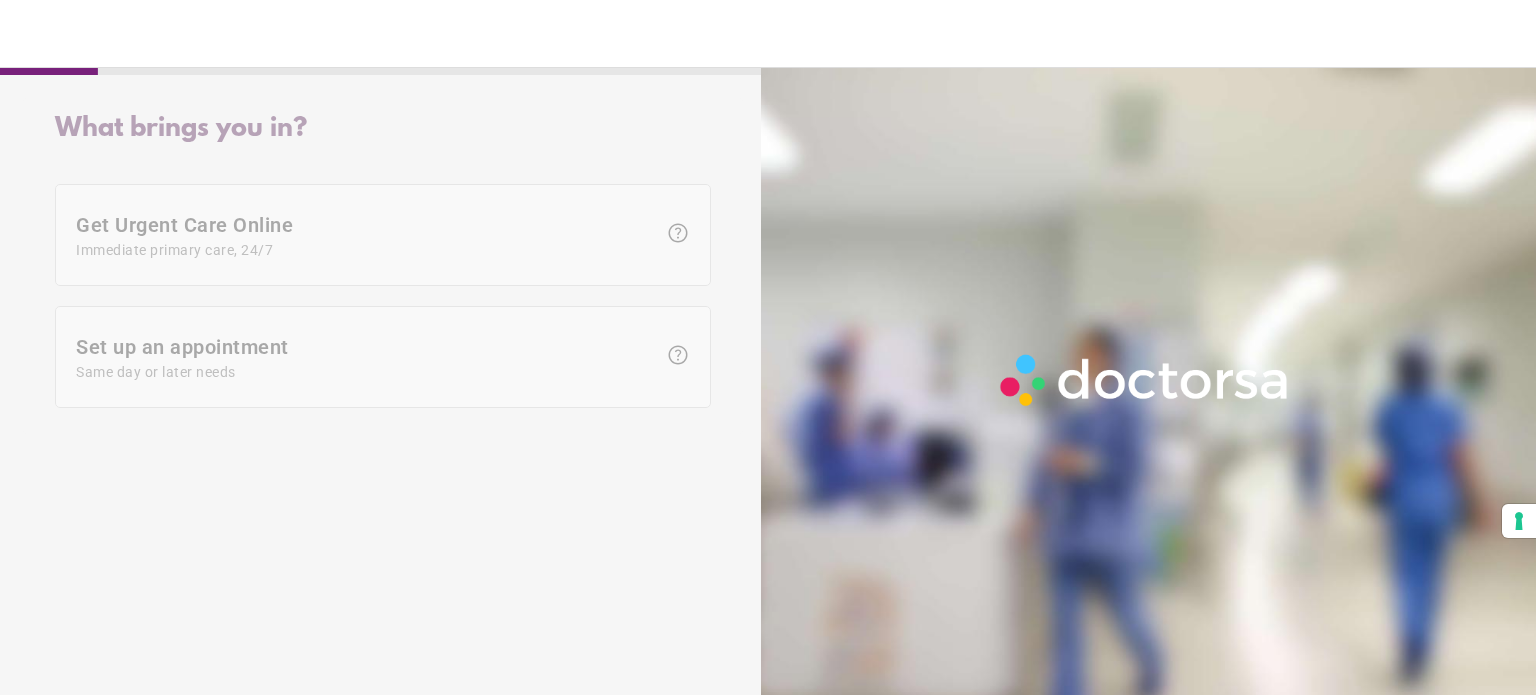scroll, scrollTop: 0, scrollLeft: 0, axis: both 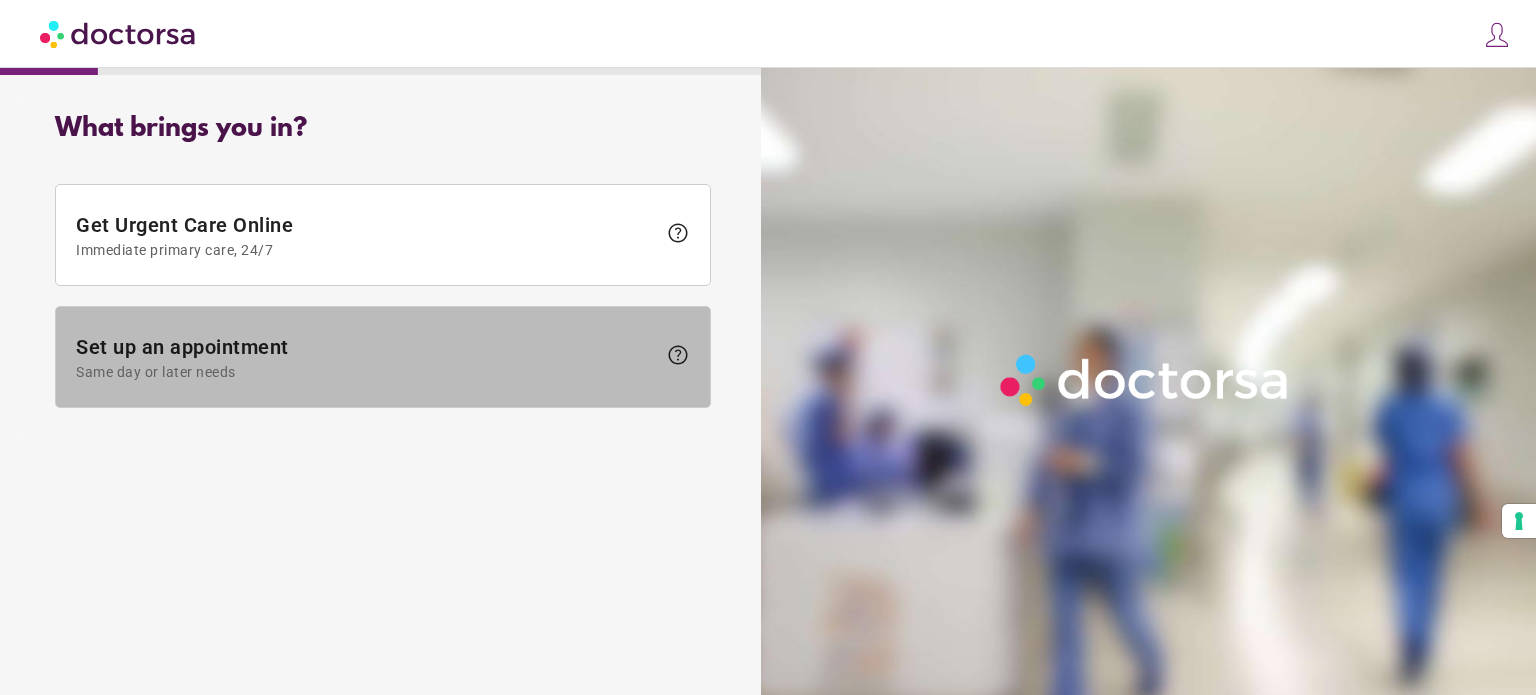 click on "Same day or later needs" at bounding box center (366, 372) 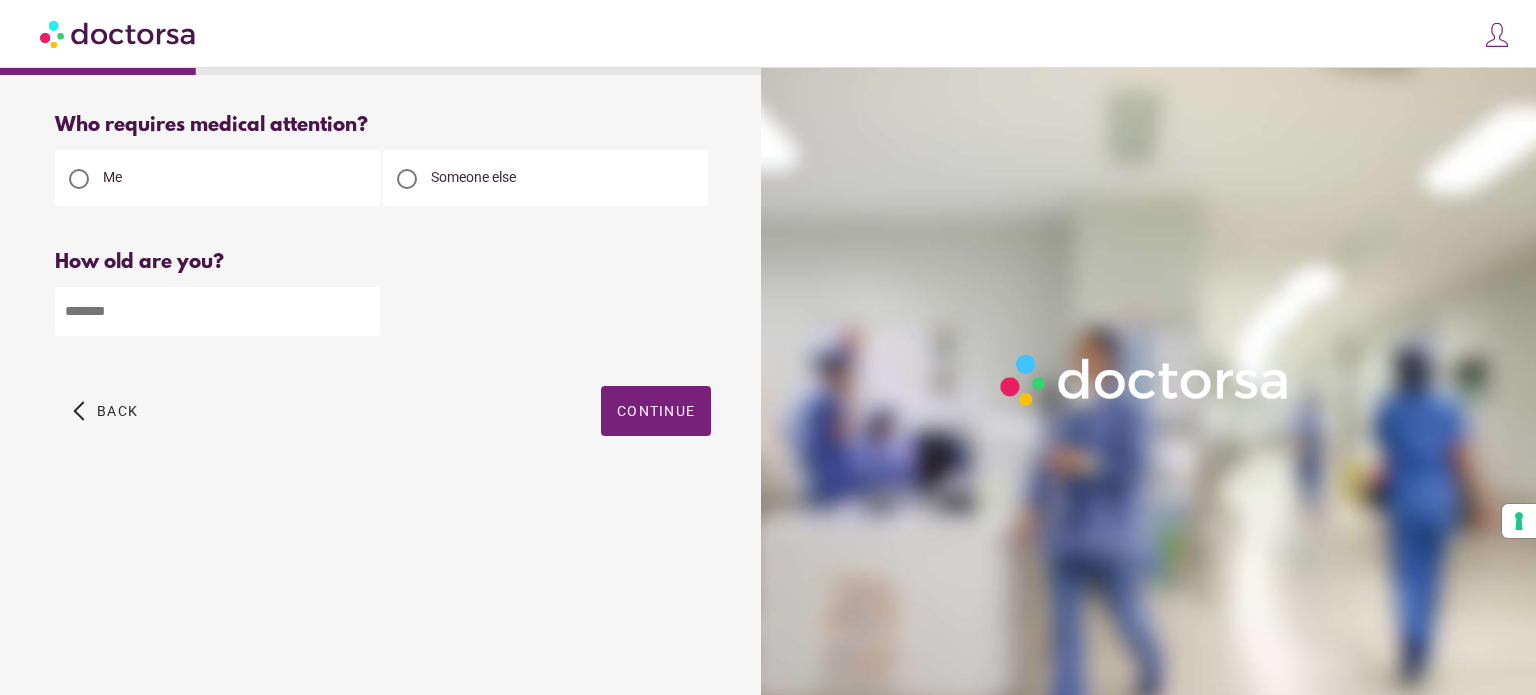 click at bounding box center (407, 179) 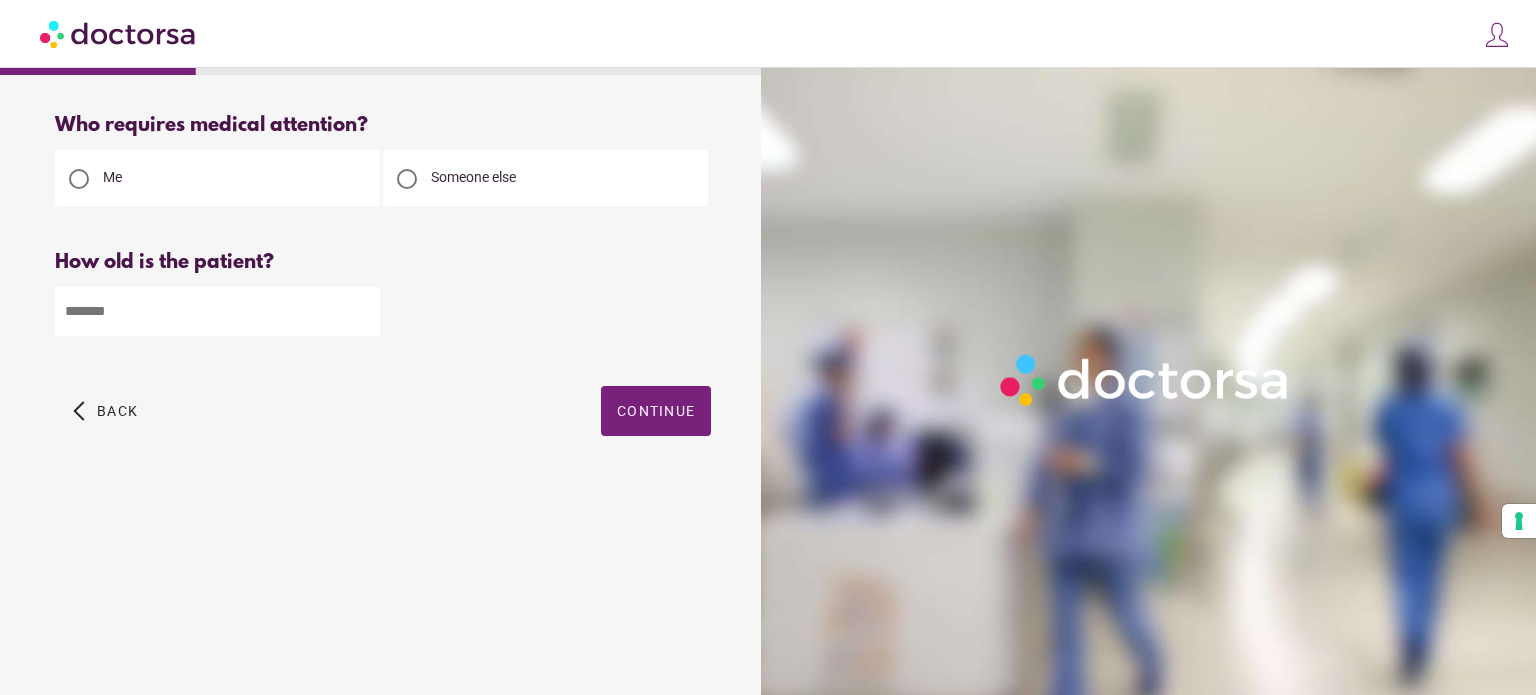 click at bounding box center (217, 311) 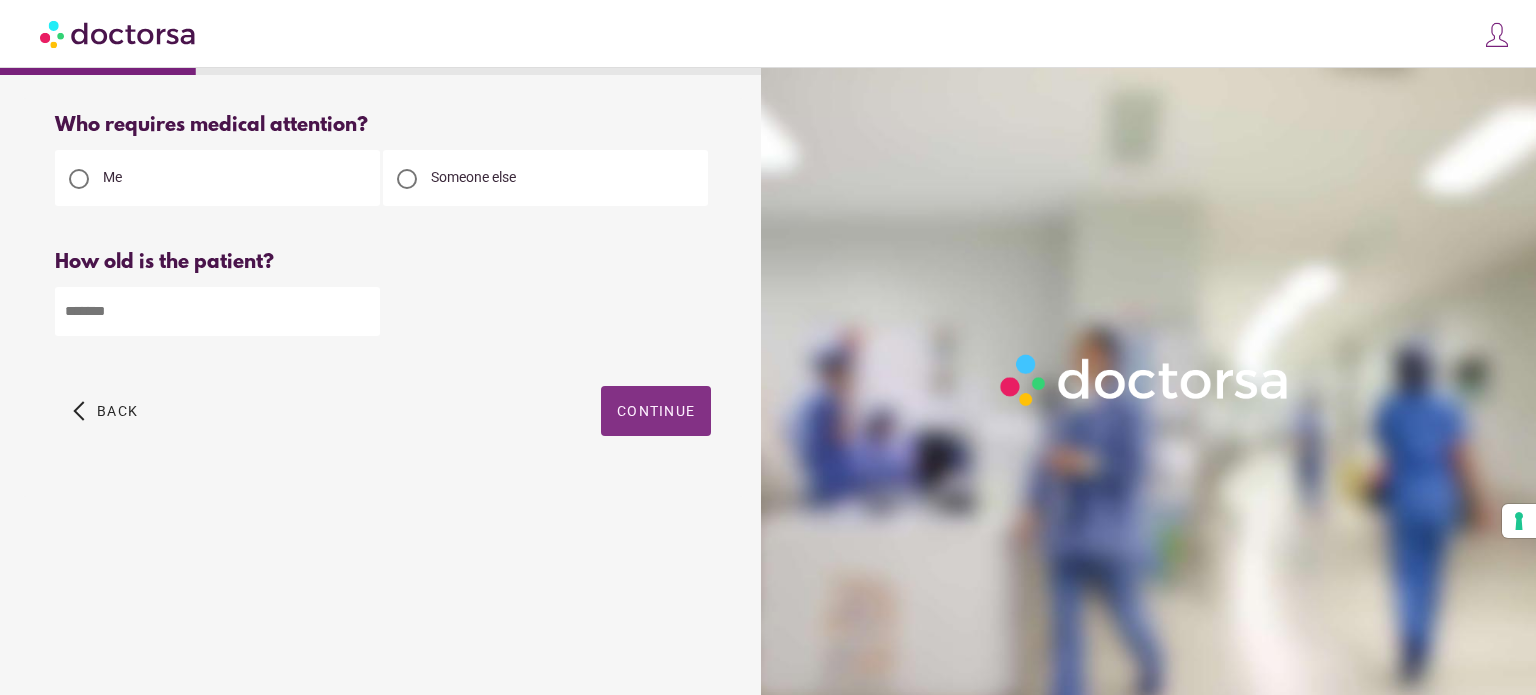 type on "**" 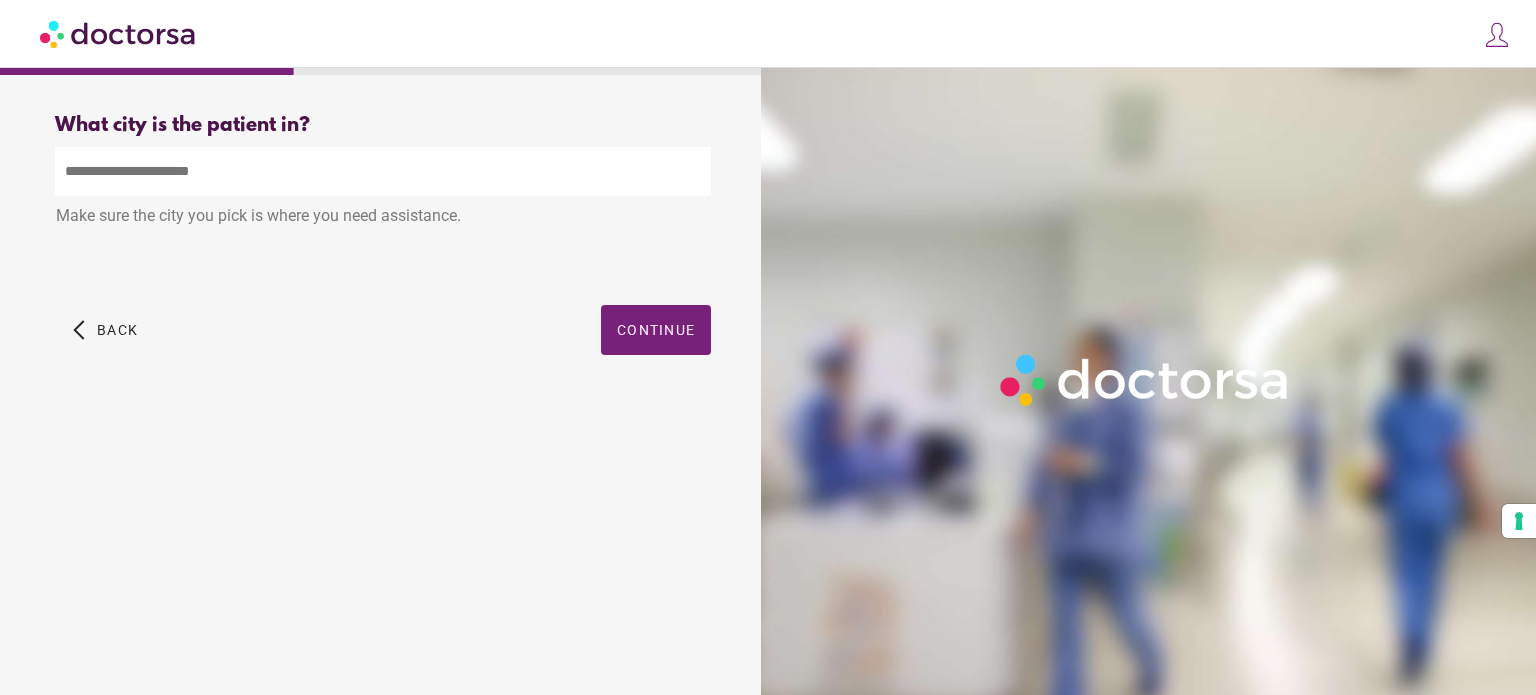 click at bounding box center (383, 171) 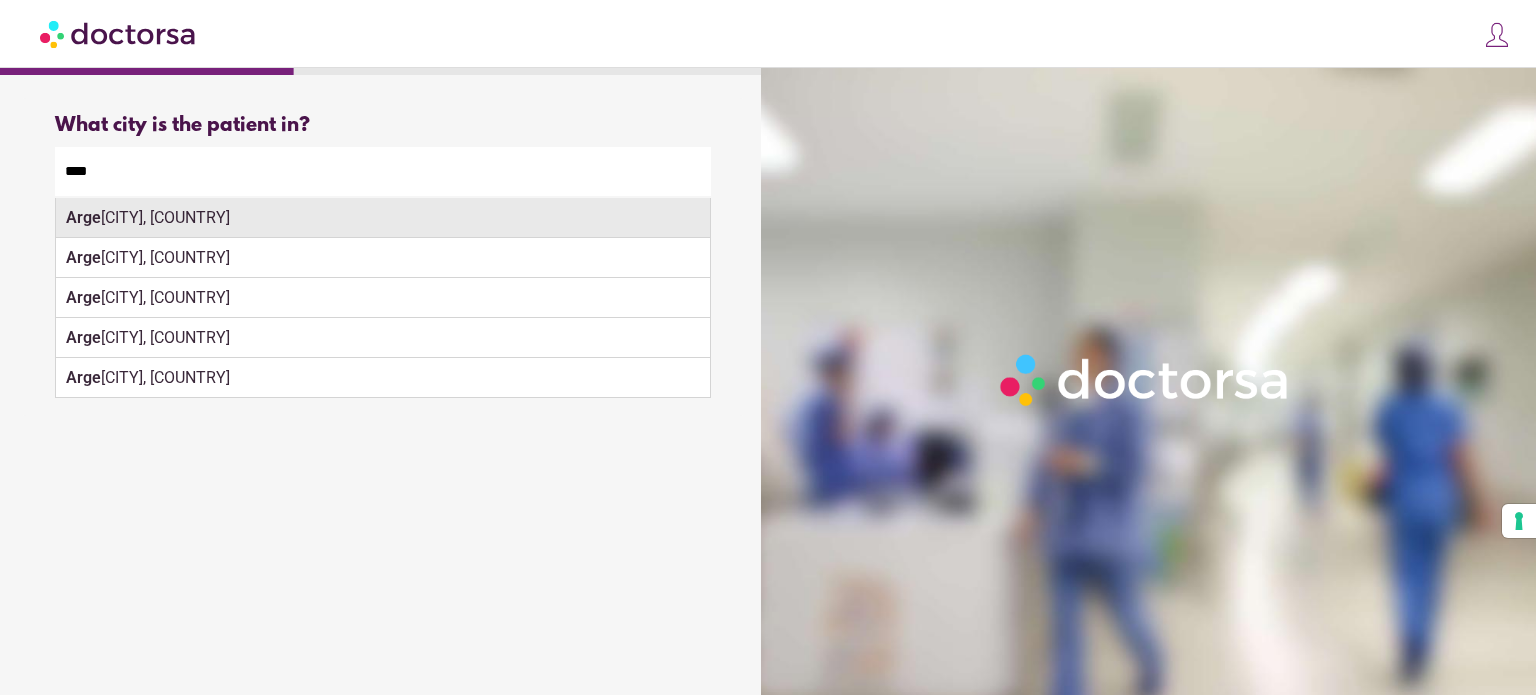 click on "Arge lès-sur-Mer, France" at bounding box center [383, 218] 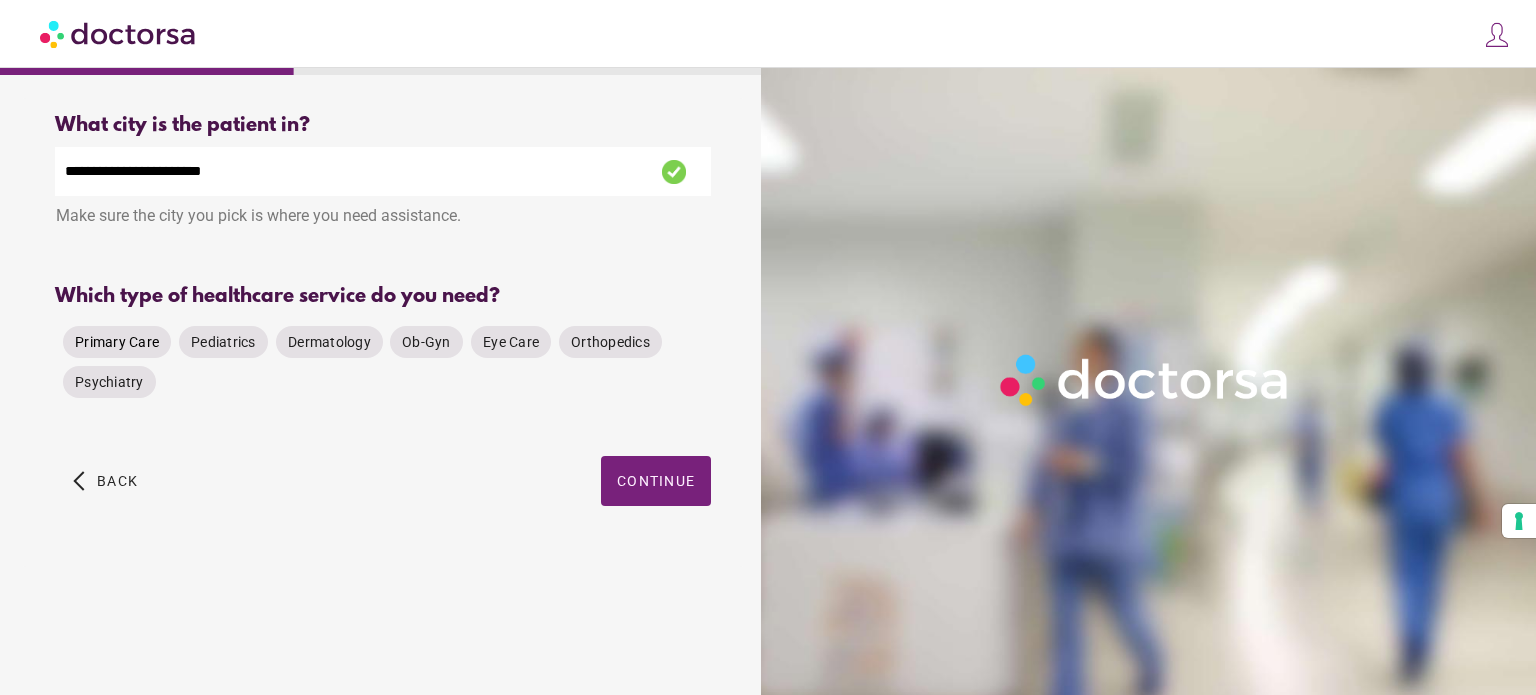 click on "Primary Care" at bounding box center [117, 342] 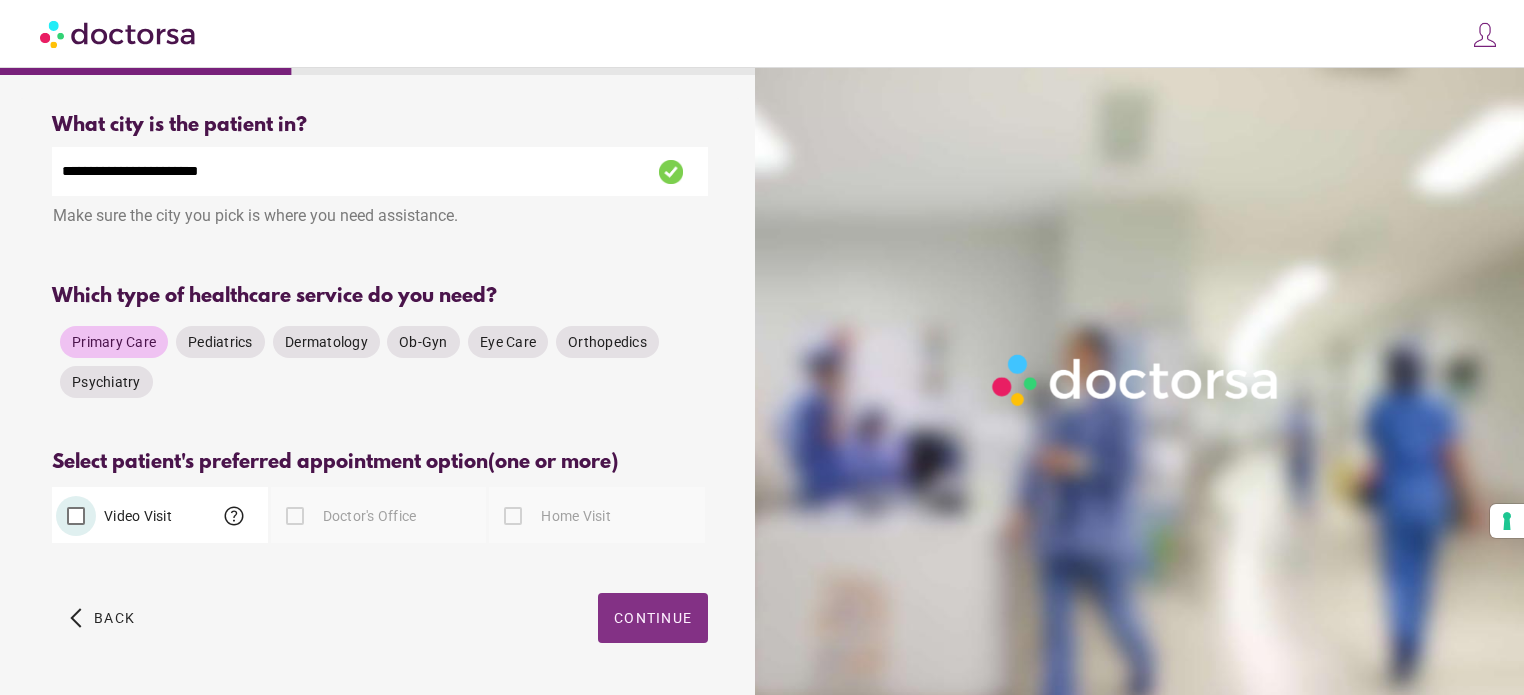click on "Continue" at bounding box center (653, 618) 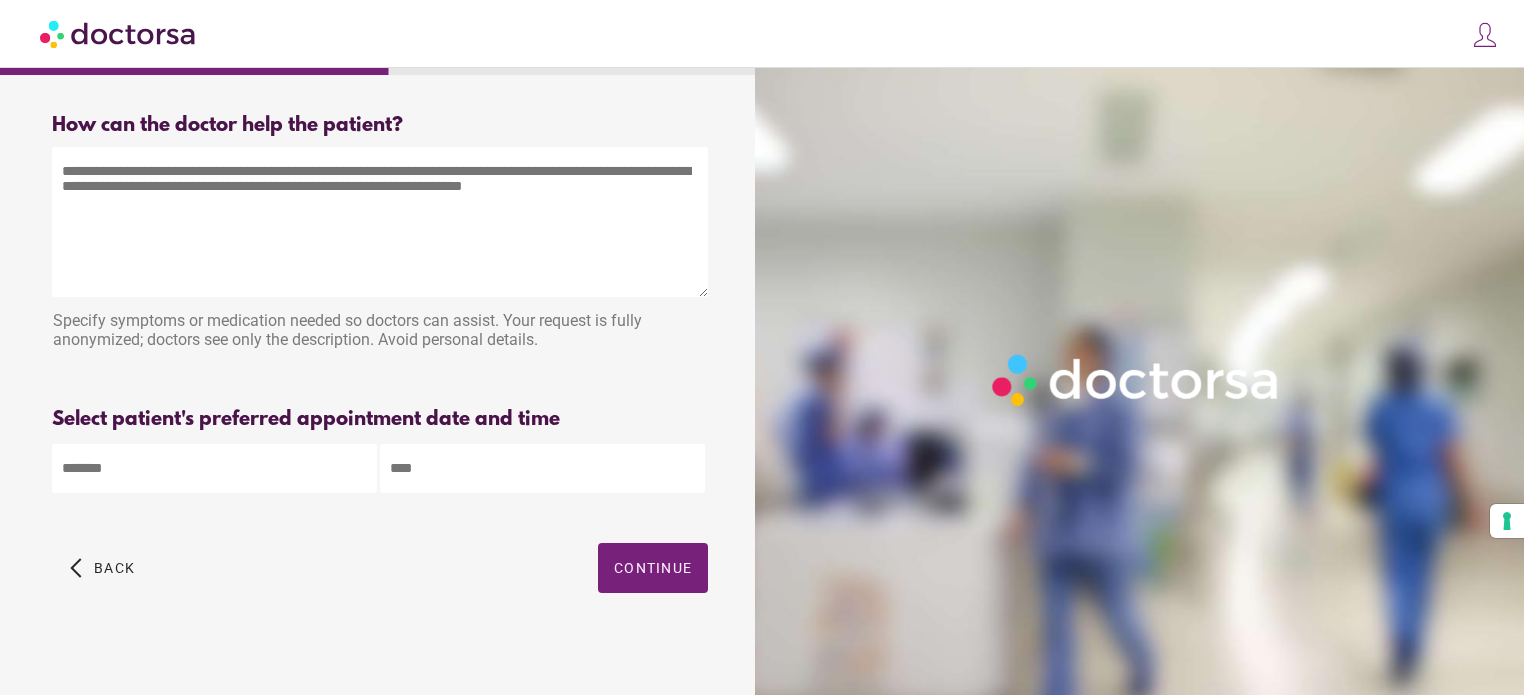click at bounding box center [380, 222] 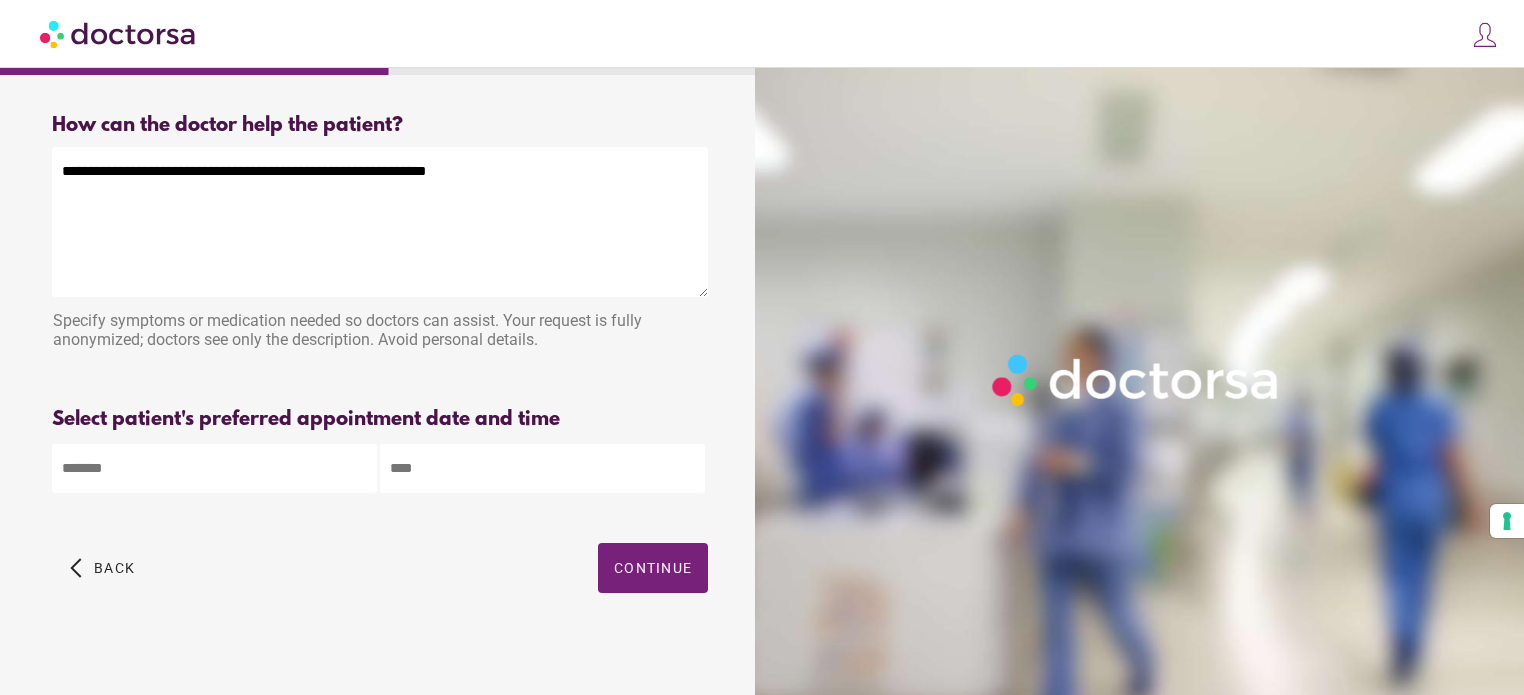 click on "**********" at bounding box center [380, 222] 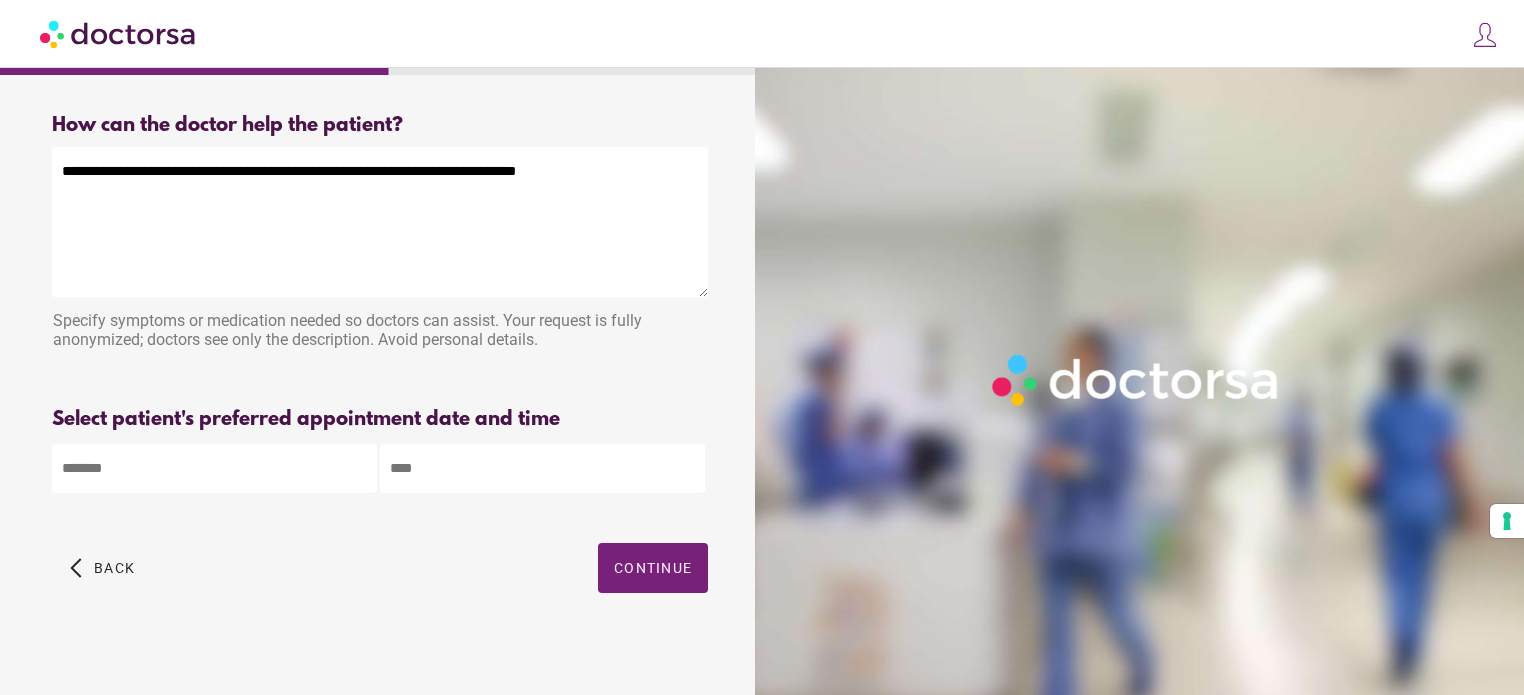 type on "**********" 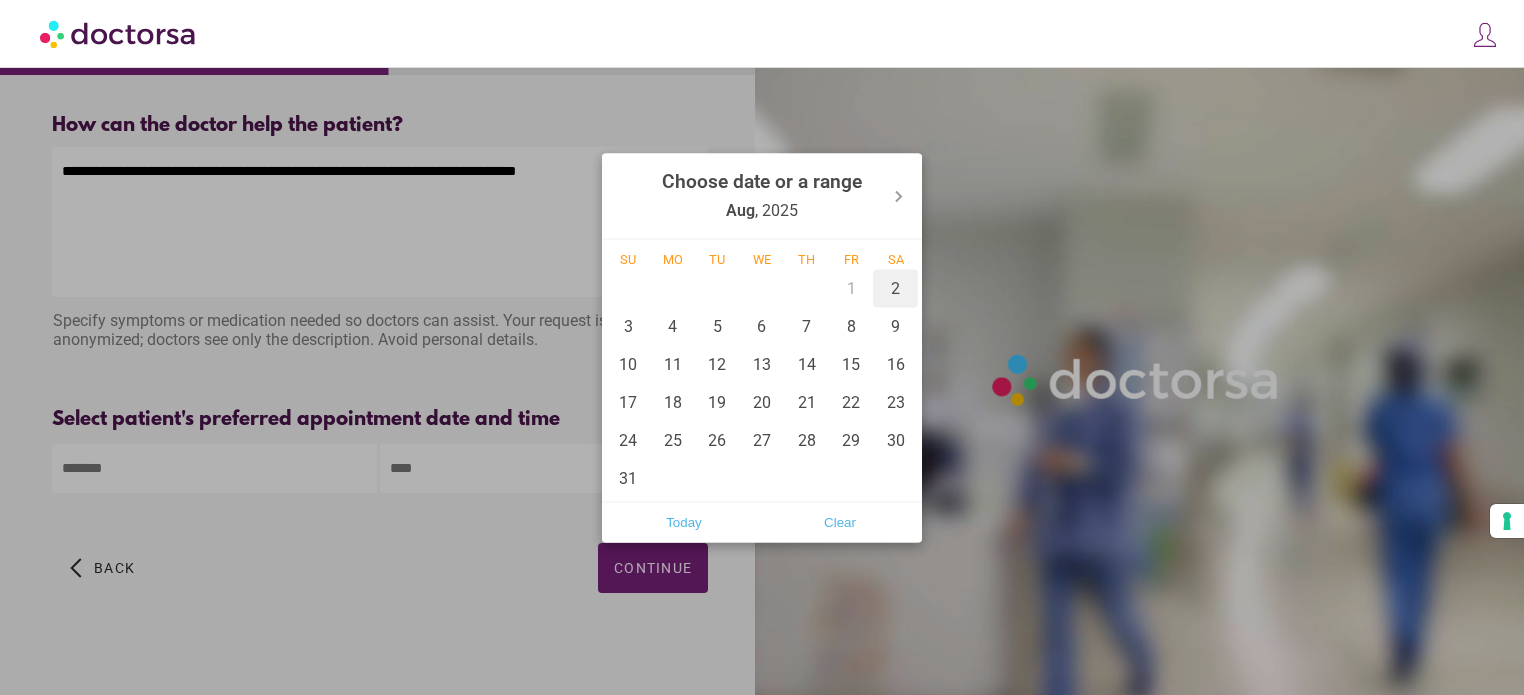 click on "2" at bounding box center (895, 288) 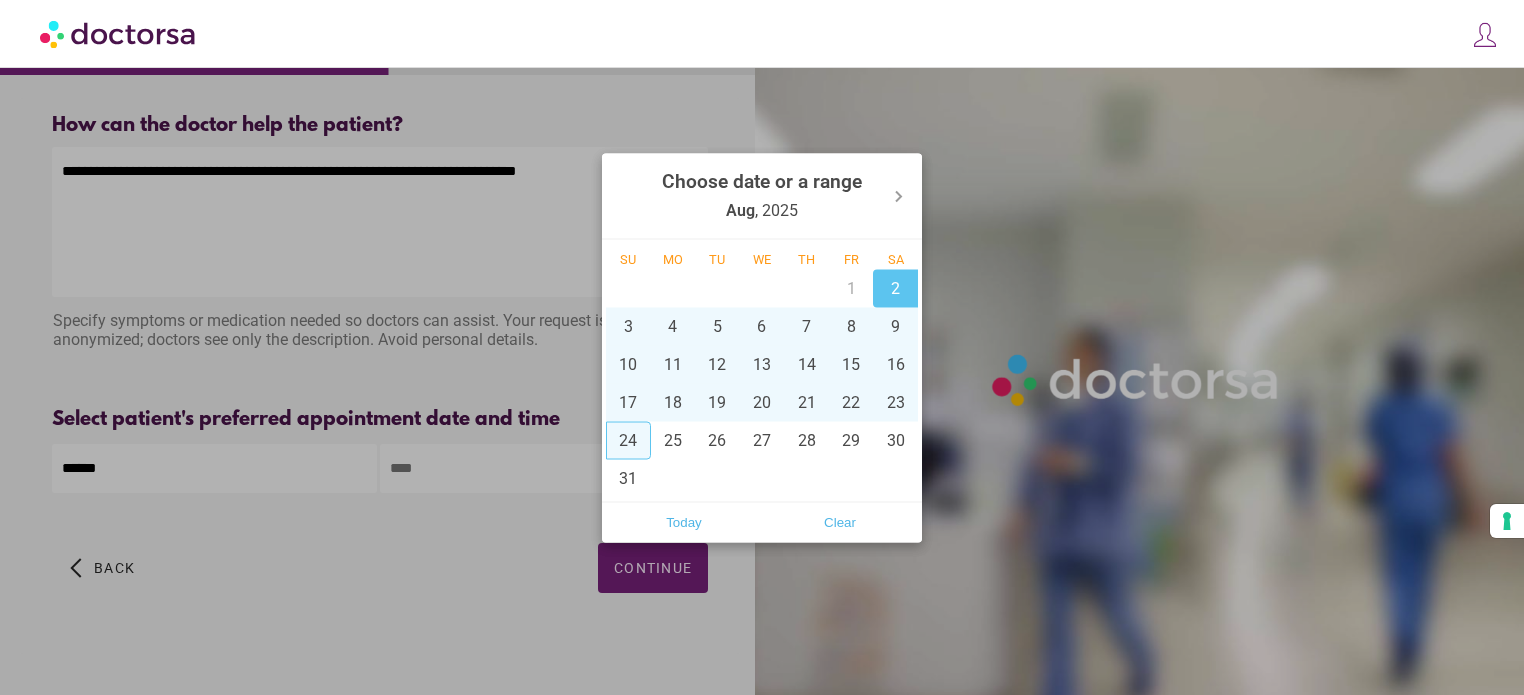 click at bounding box center (762, 347) 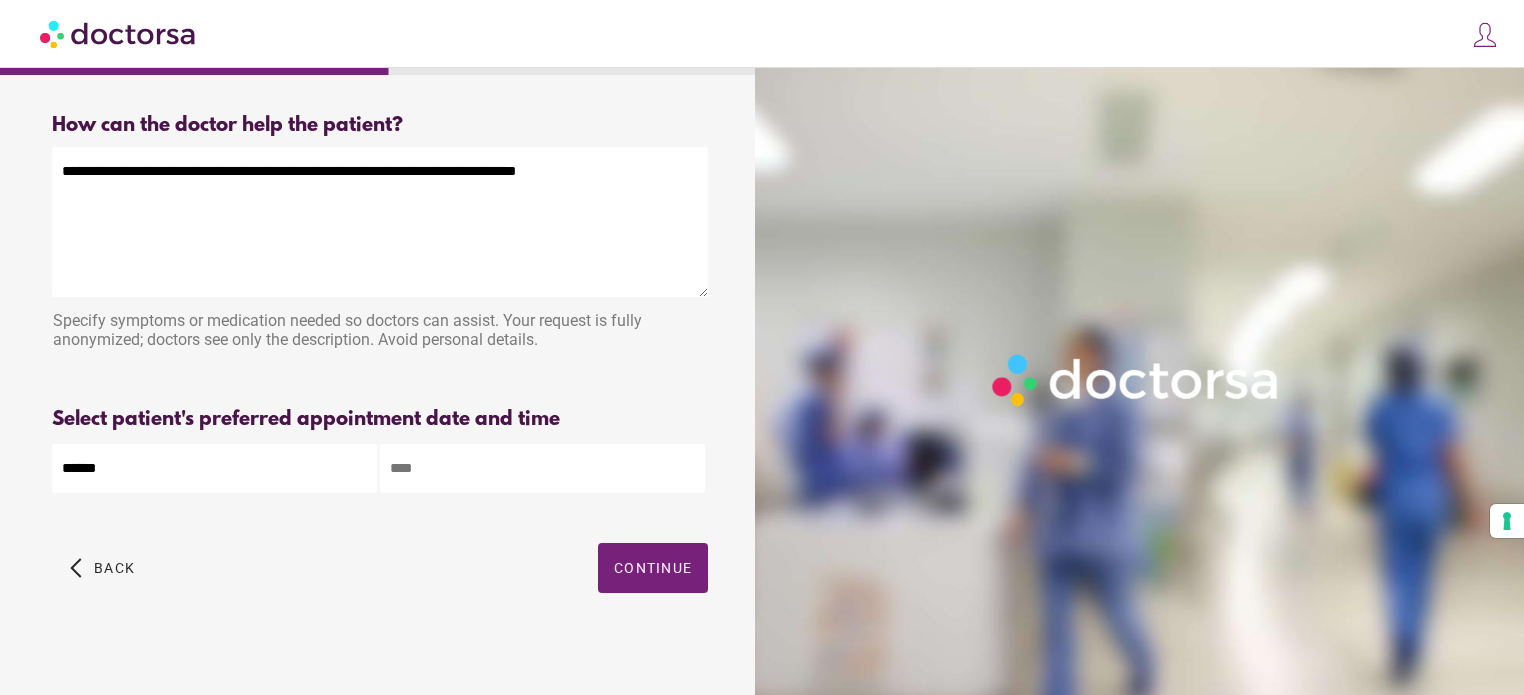 click at bounding box center [542, 468] 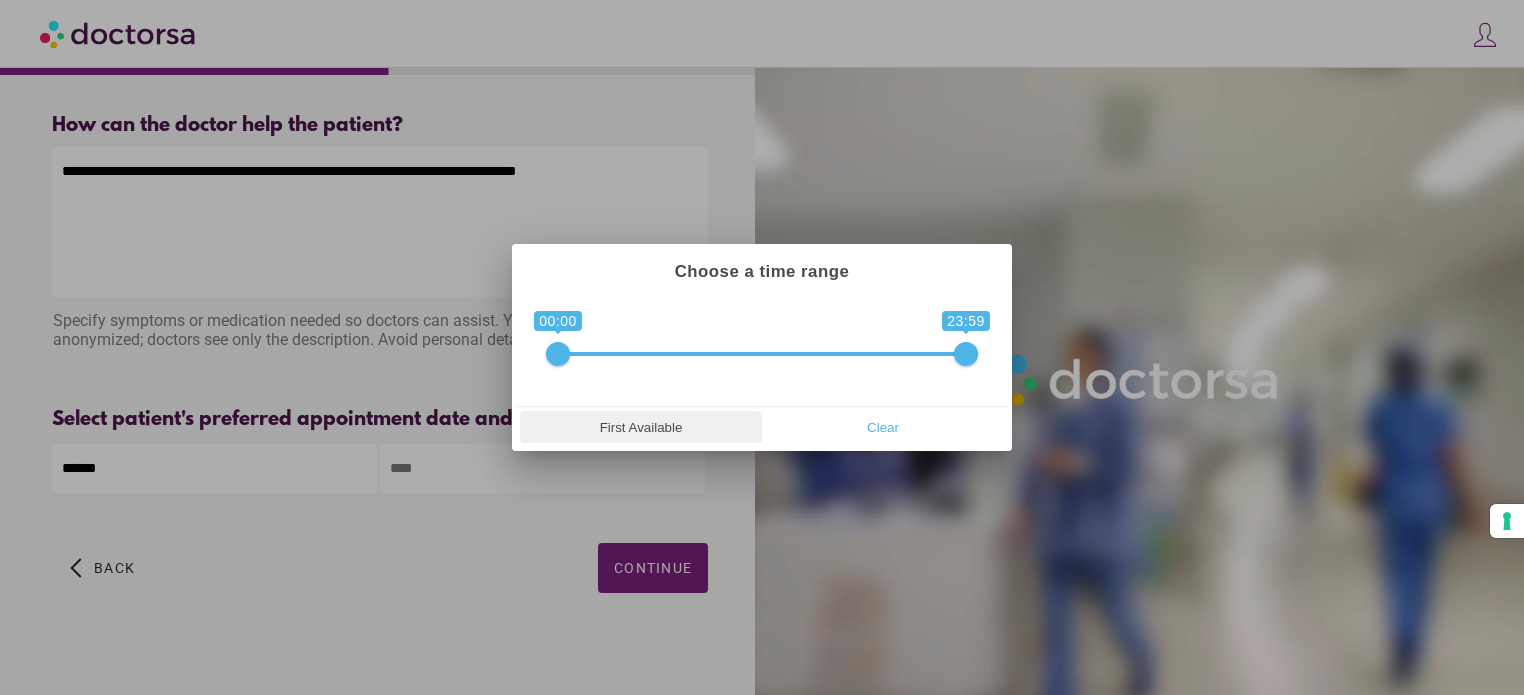 click on "First Available" at bounding box center [641, 427] 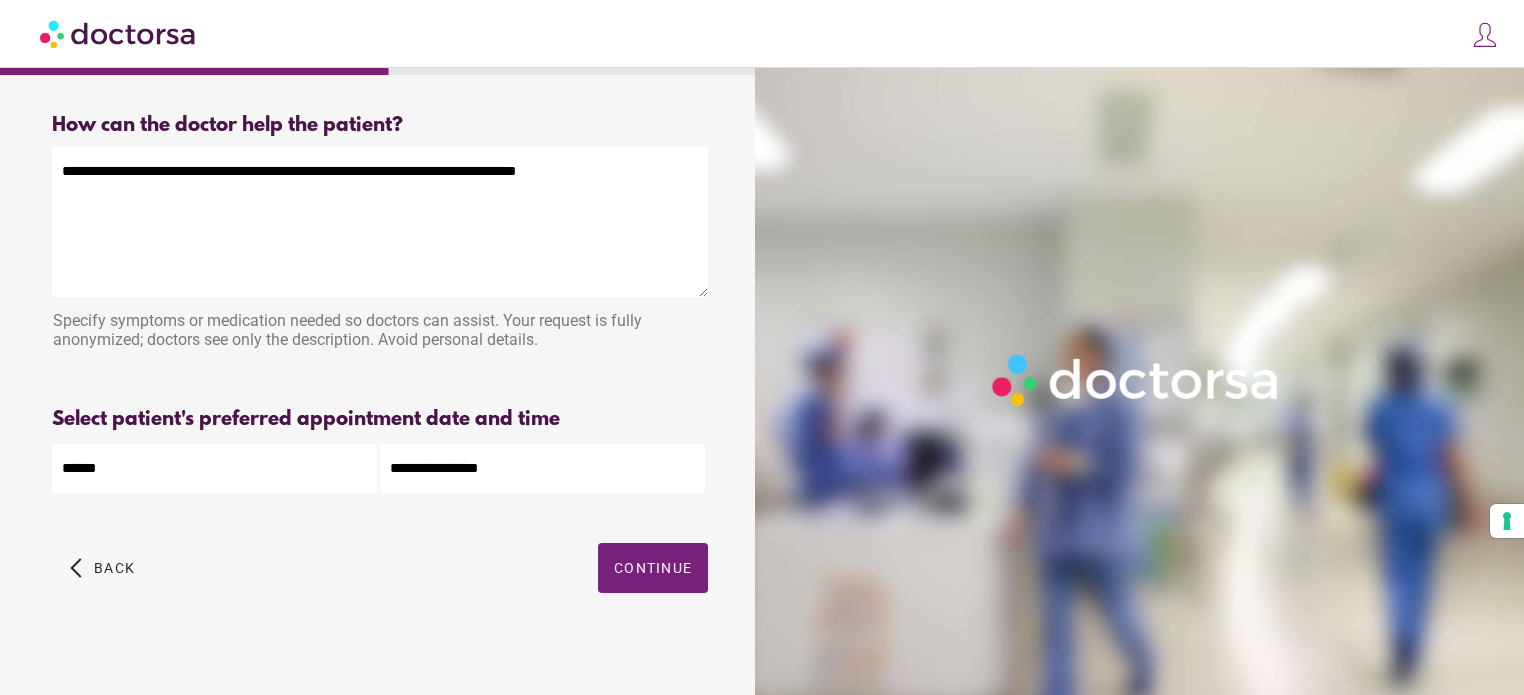 click on "**********" at bounding box center (380, 222) 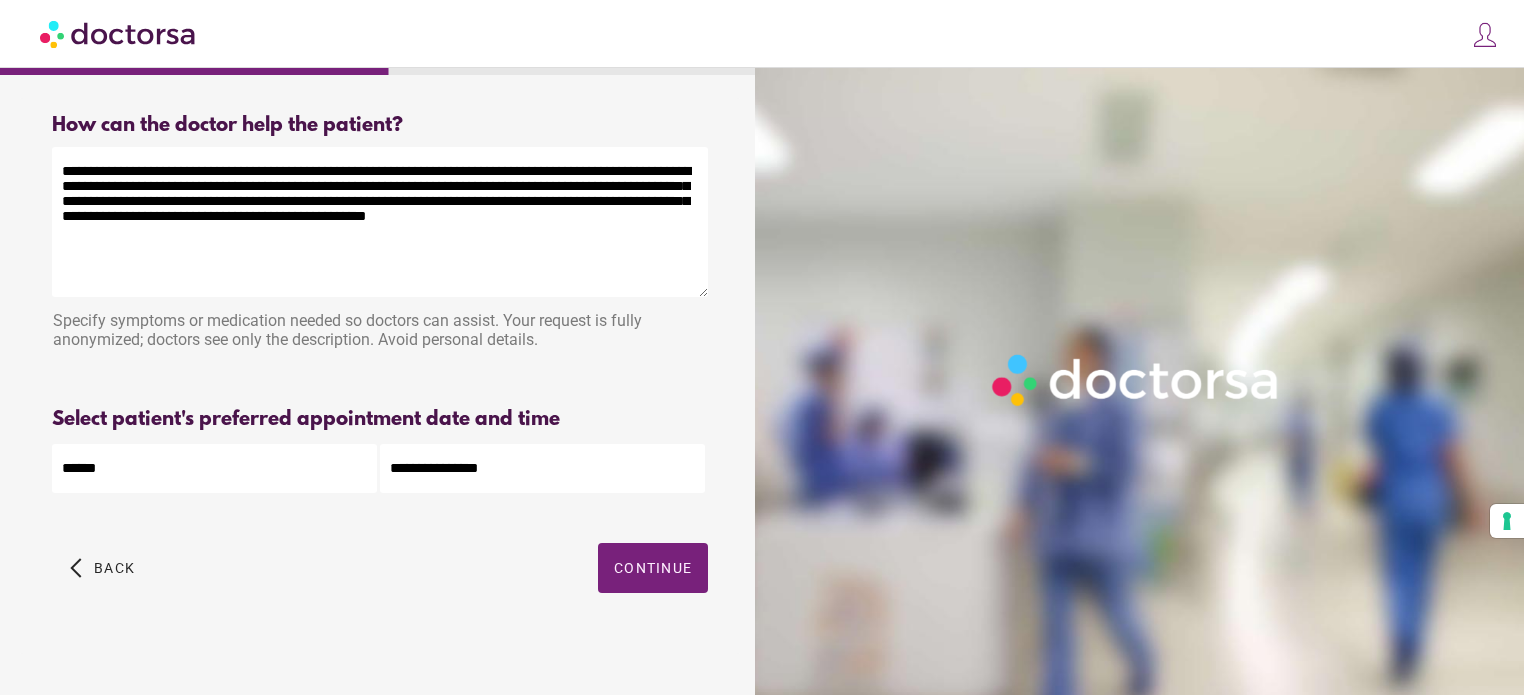click on "**********" at bounding box center (380, 222) 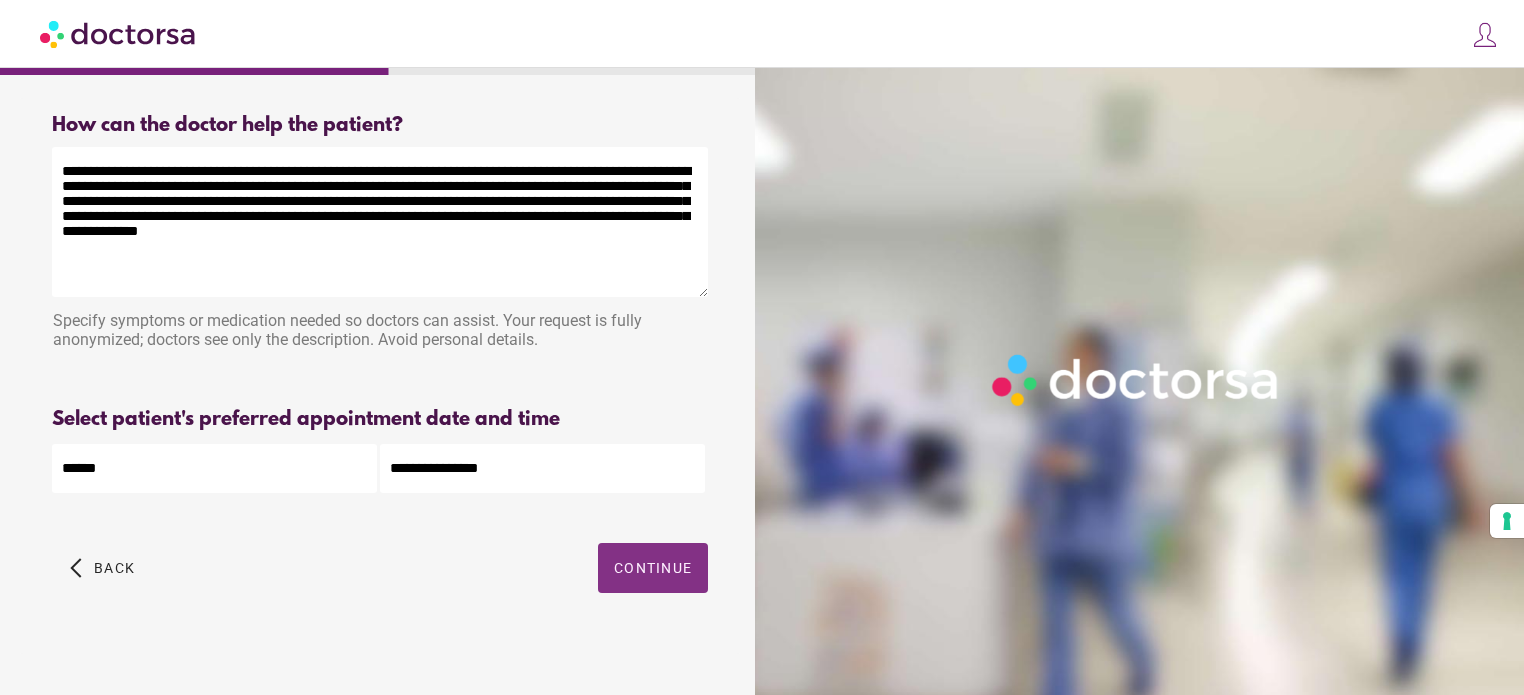 type on "**********" 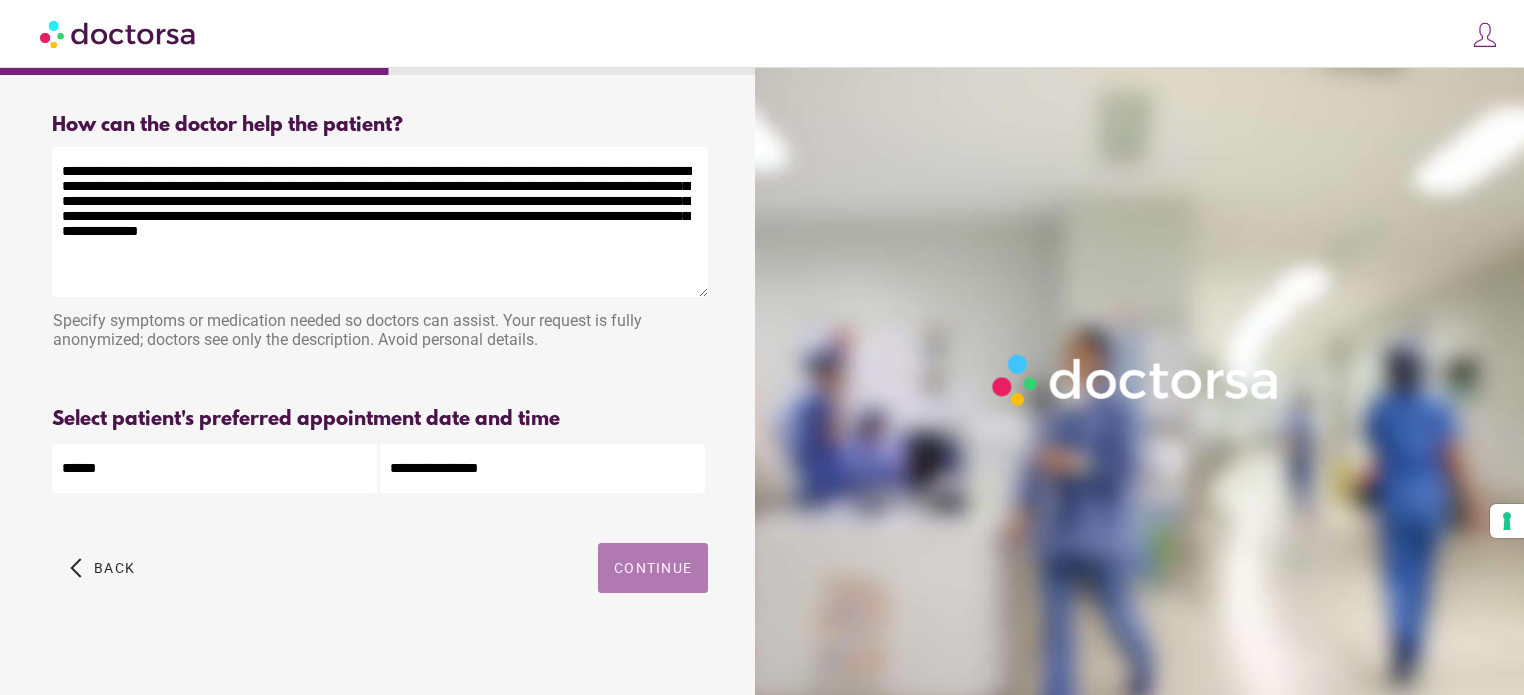 click on "Continue" at bounding box center (653, 568) 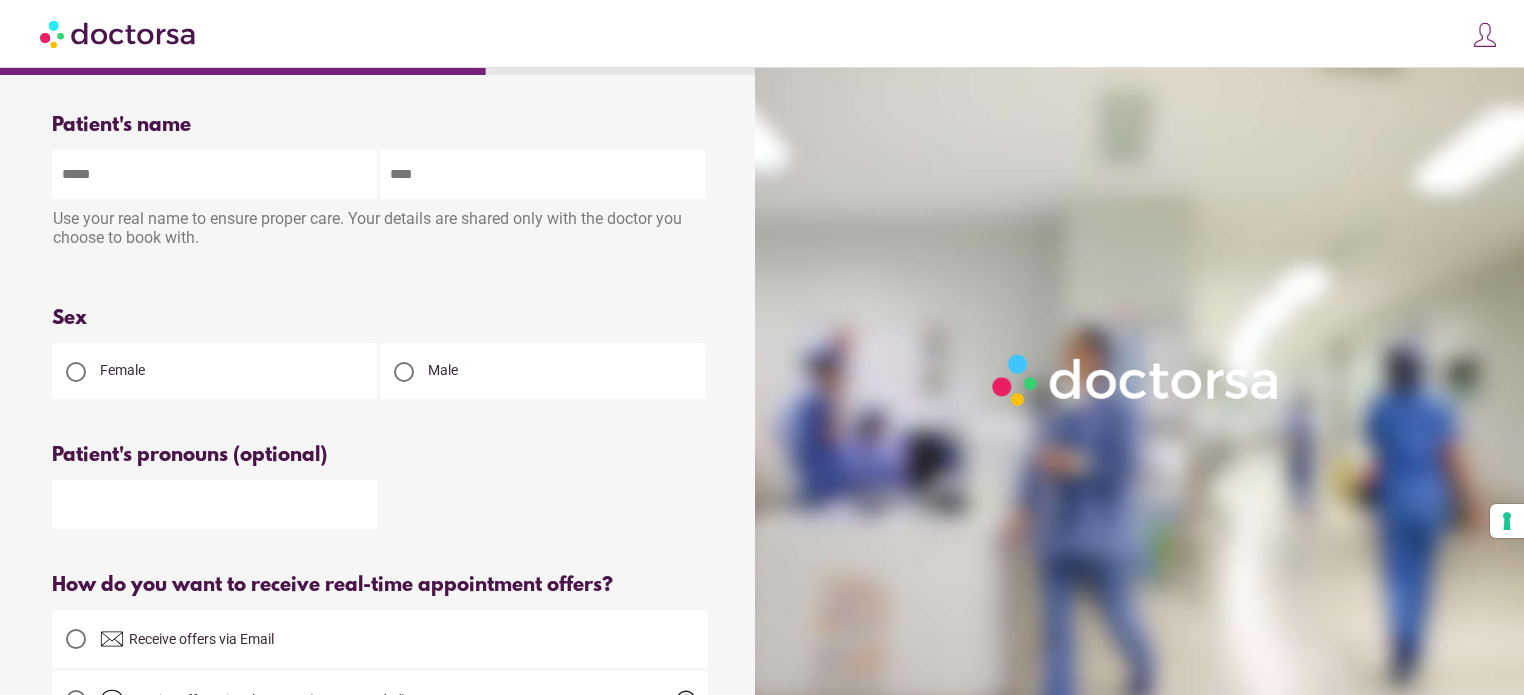 click at bounding box center [214, 174] 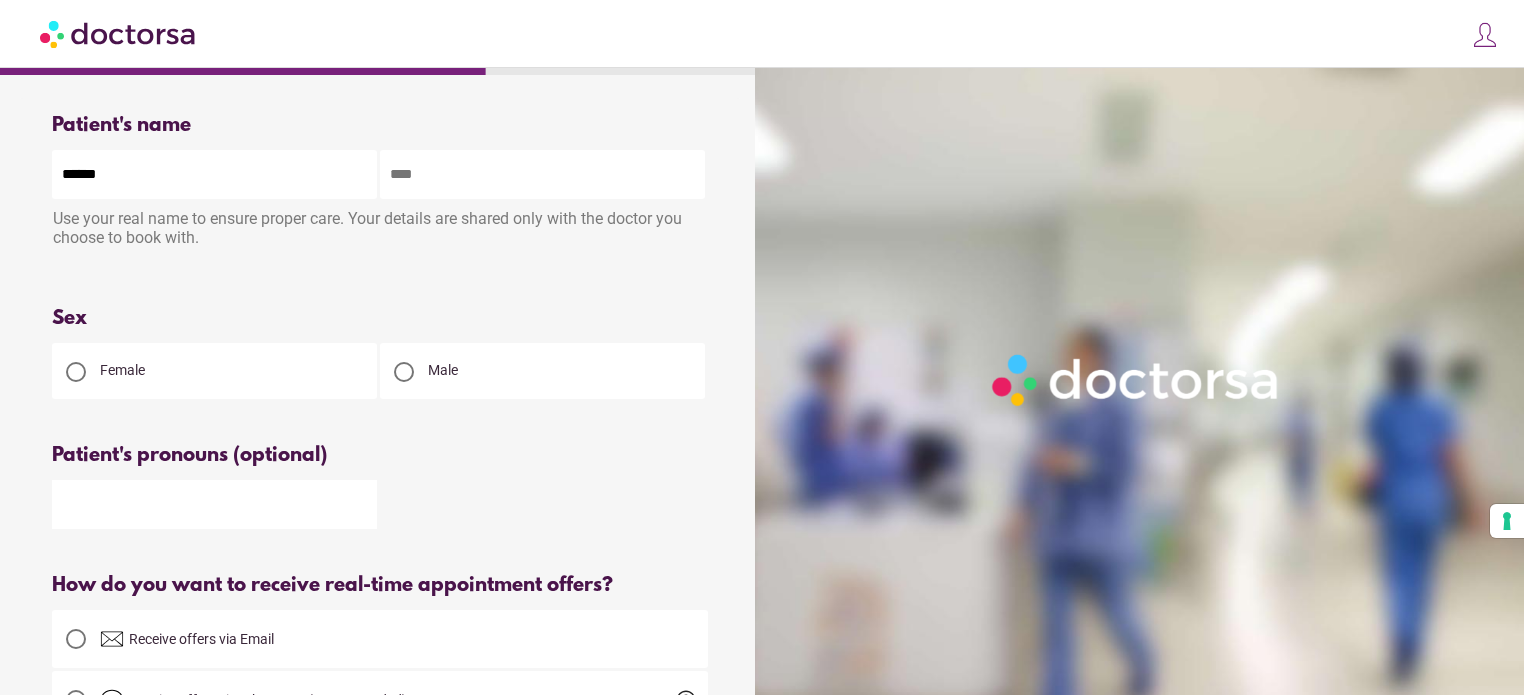 type on "******" 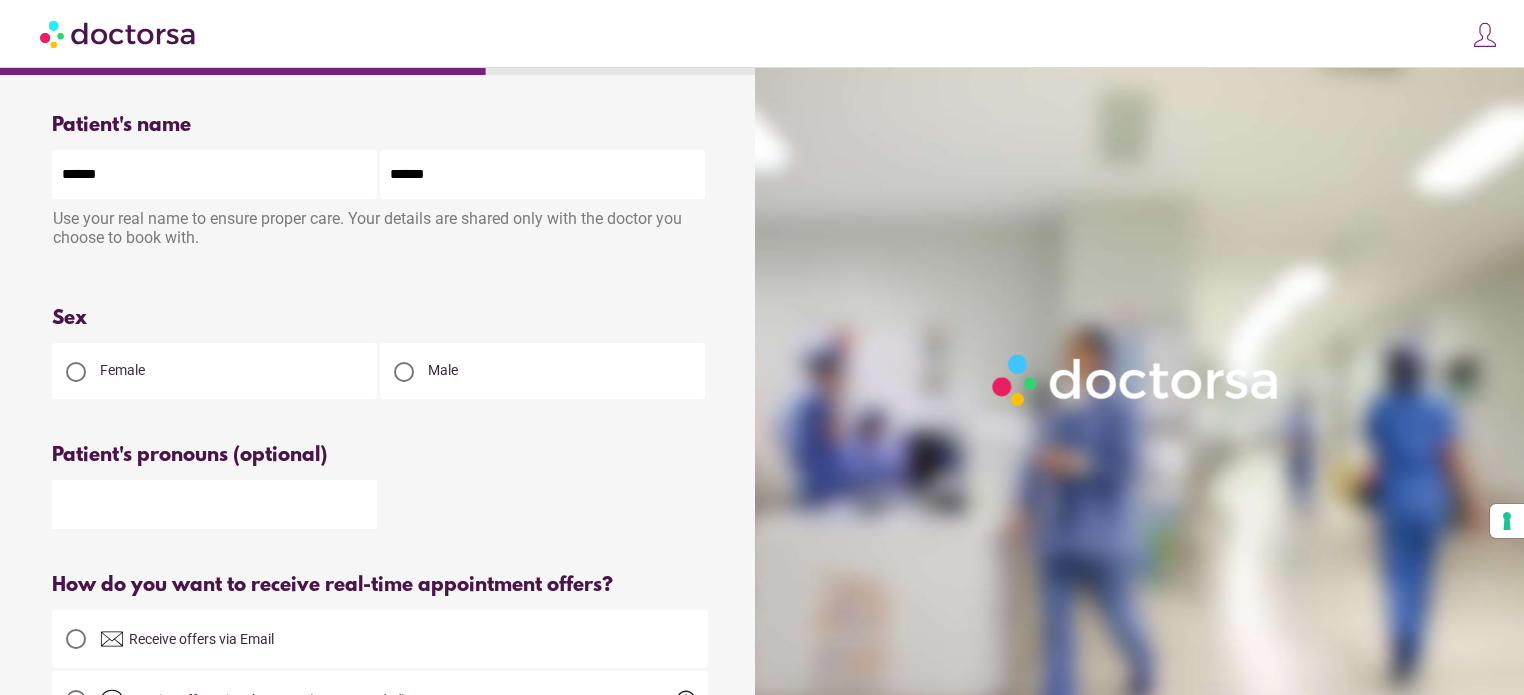 type on "******" 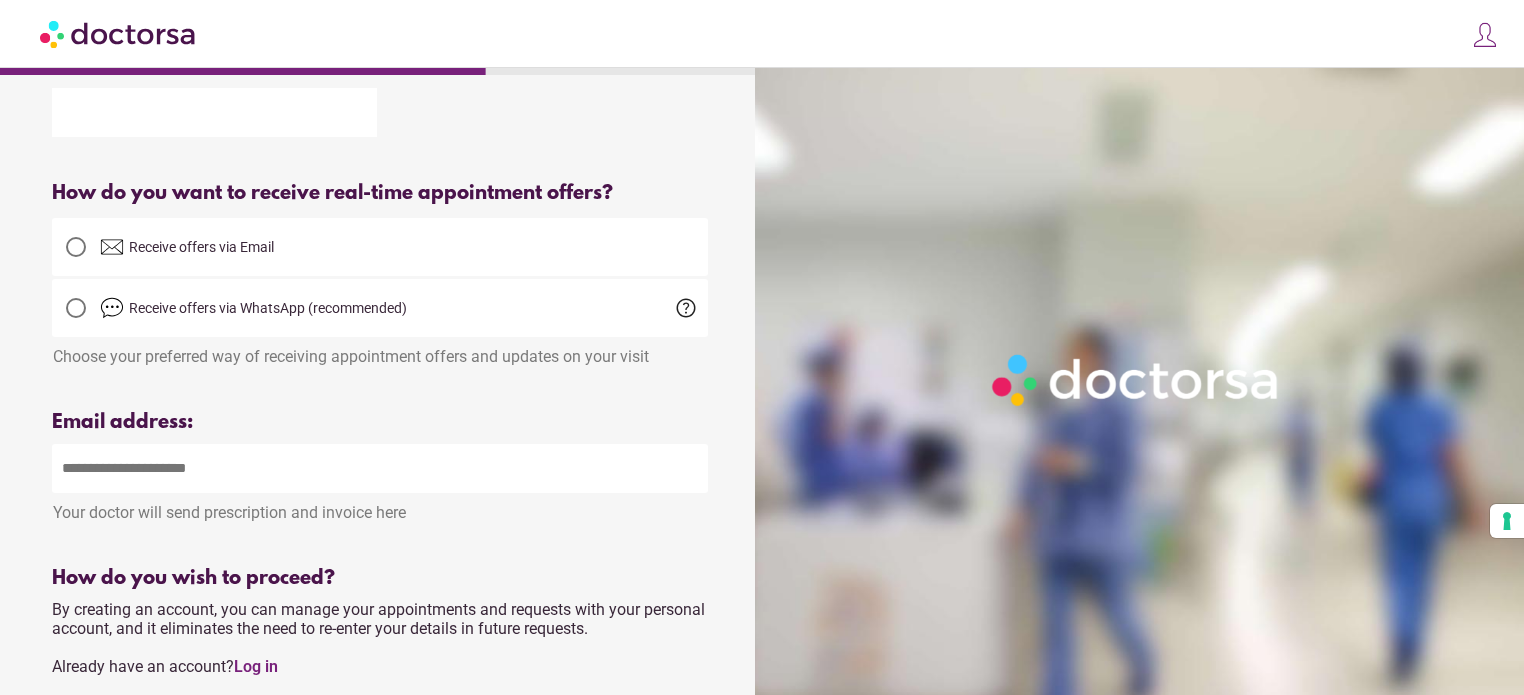 scroll, scrollTop: 392, scrollLeft: 0, axis: vertical 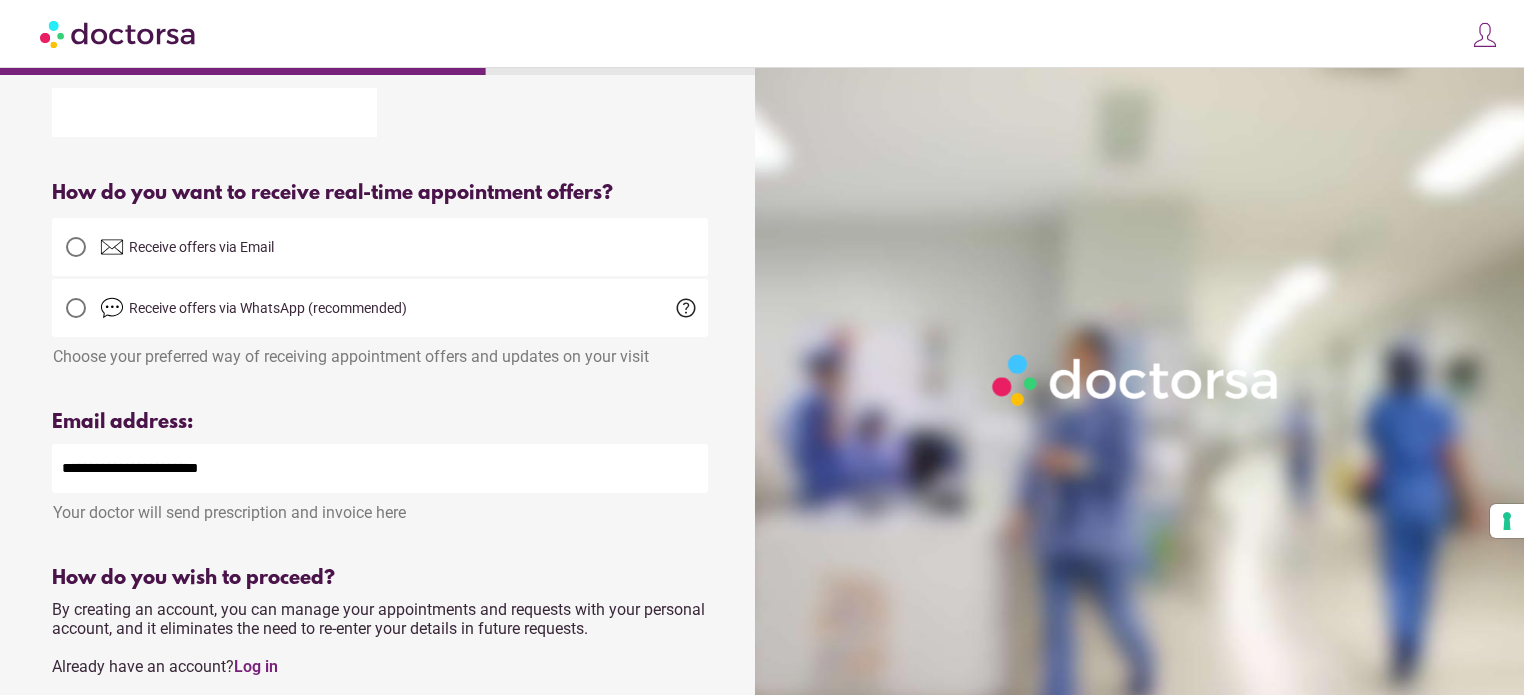 click on "Please enter a valid email address" at bounding box center (380, 539) 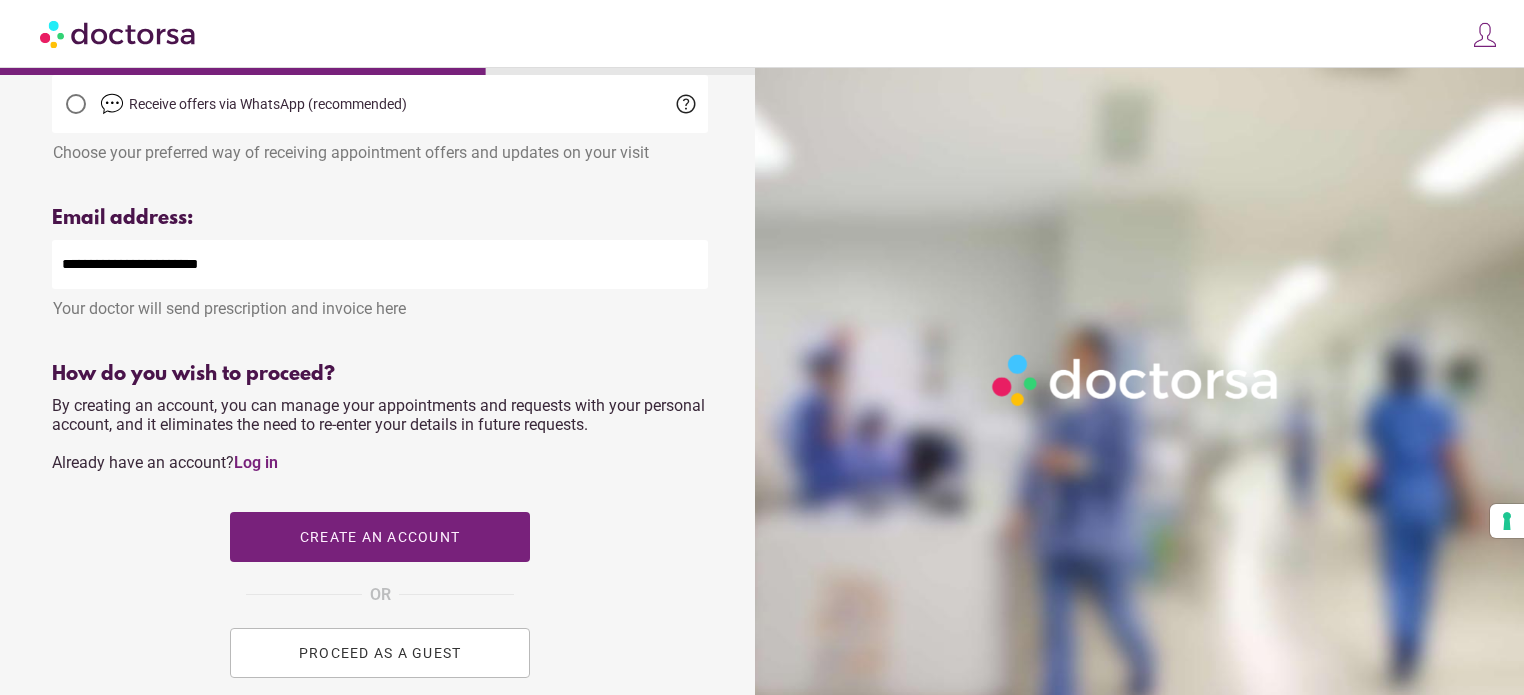 scroll, scrollTop: 604, scrollLeft: 0, axis: vertical 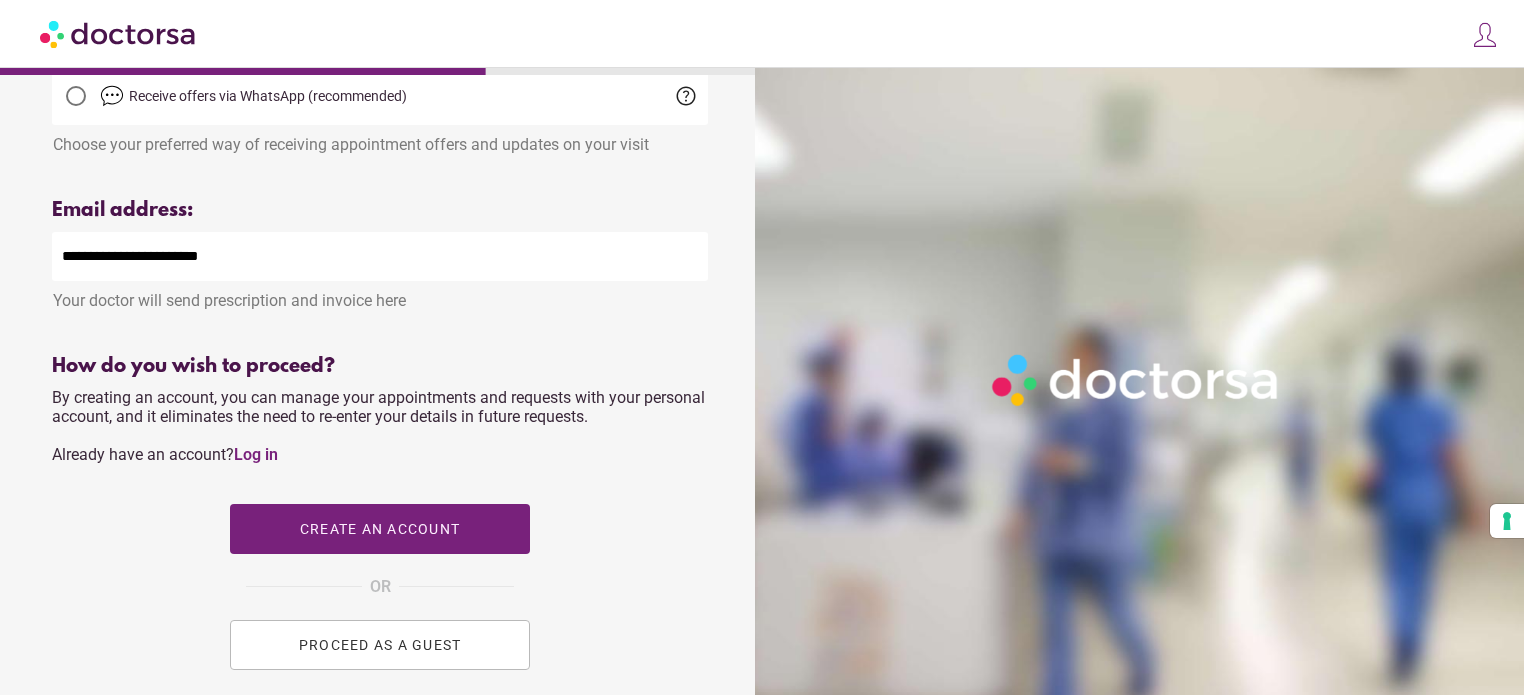 click on "PROCEED AS A GUEST" at bounding box center (380, 645) 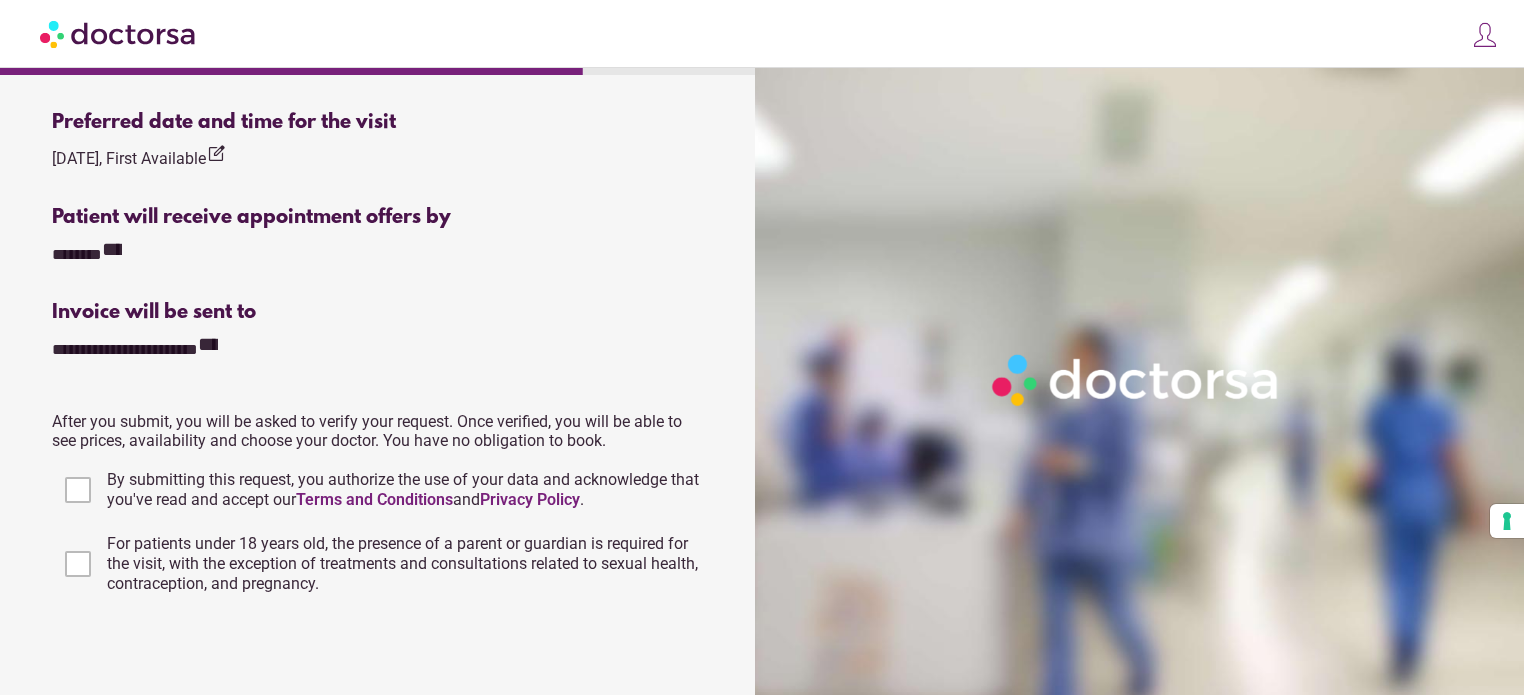 scroll, scrollTop: 723, scrollLeft: 0, axis: vertical 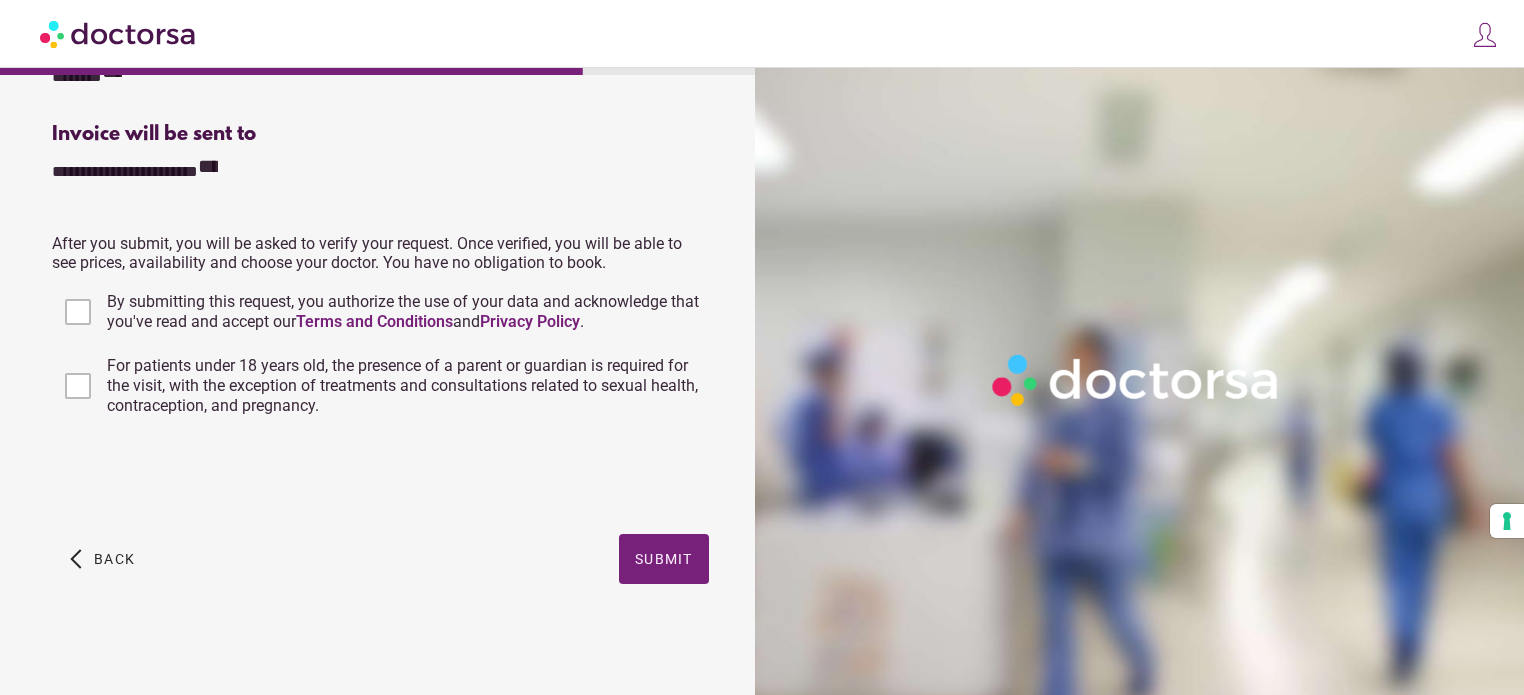 click on "**********" at bounding box center (380, -79) 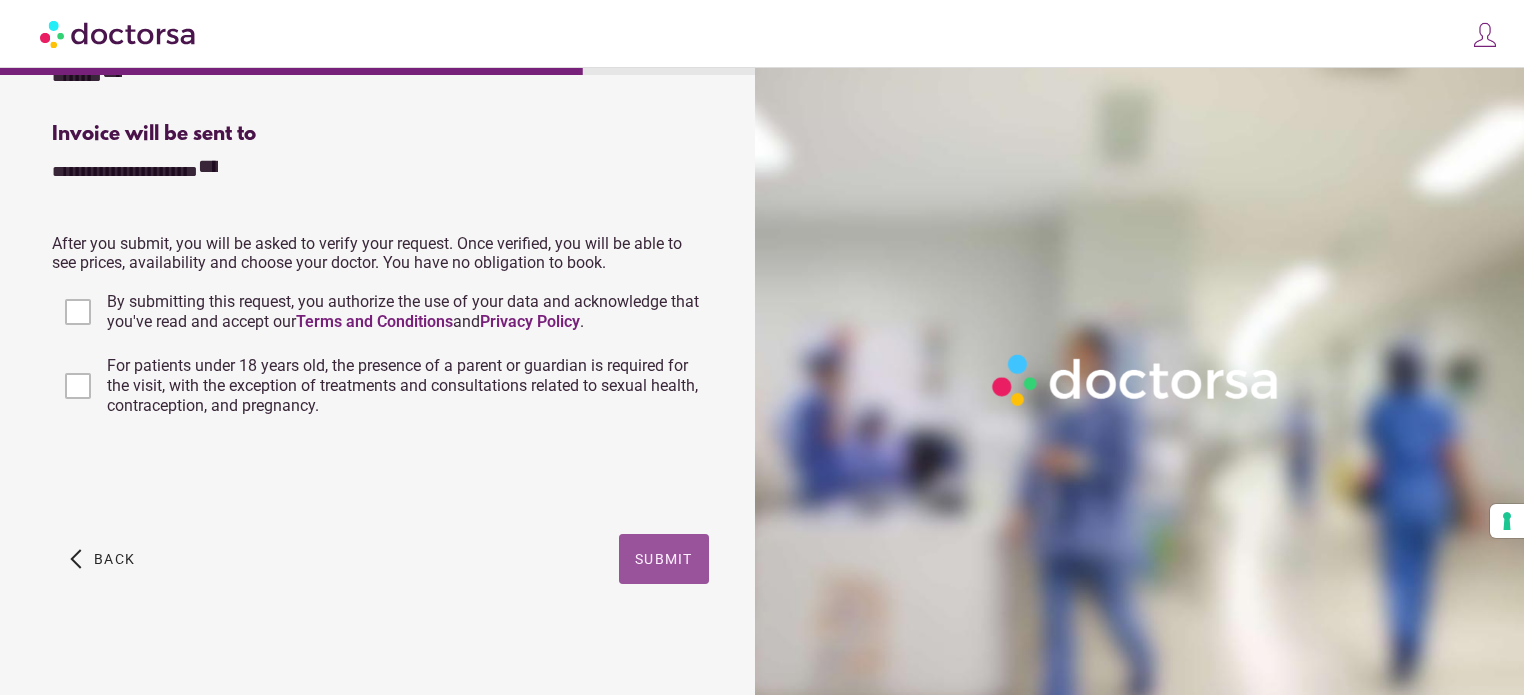 click on "Submit" at bounding box center (664, 559) 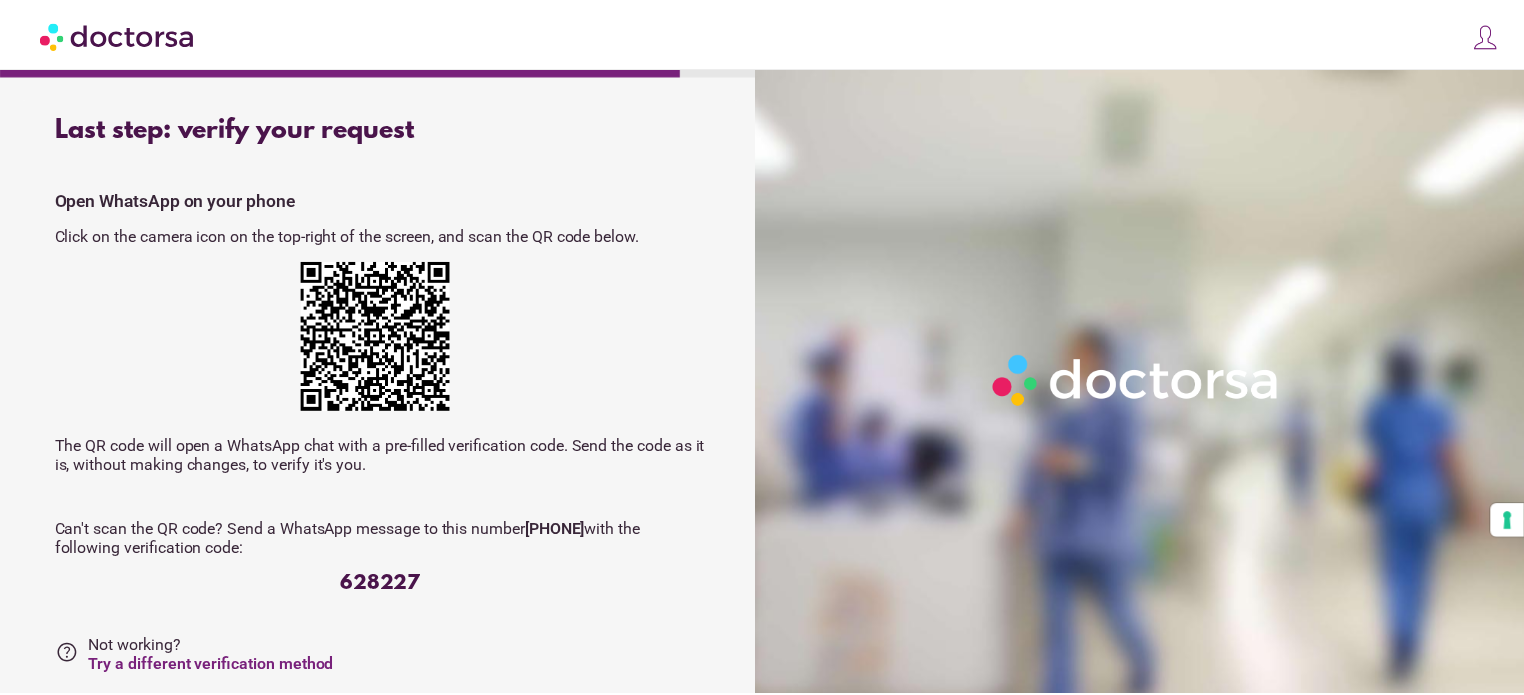 scroll, scrollTop: 0, scrollLeft: 0, axis: both 